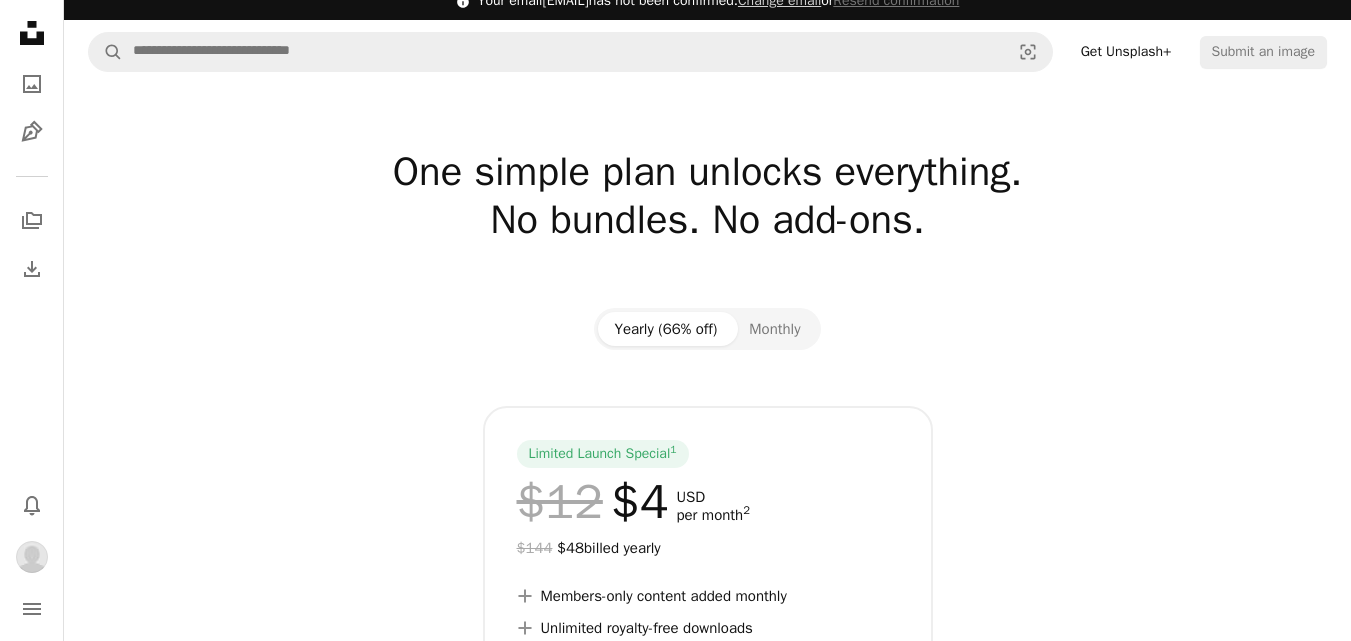 scroll, scrollTop: 0, scrollLeft: 0, axis: both 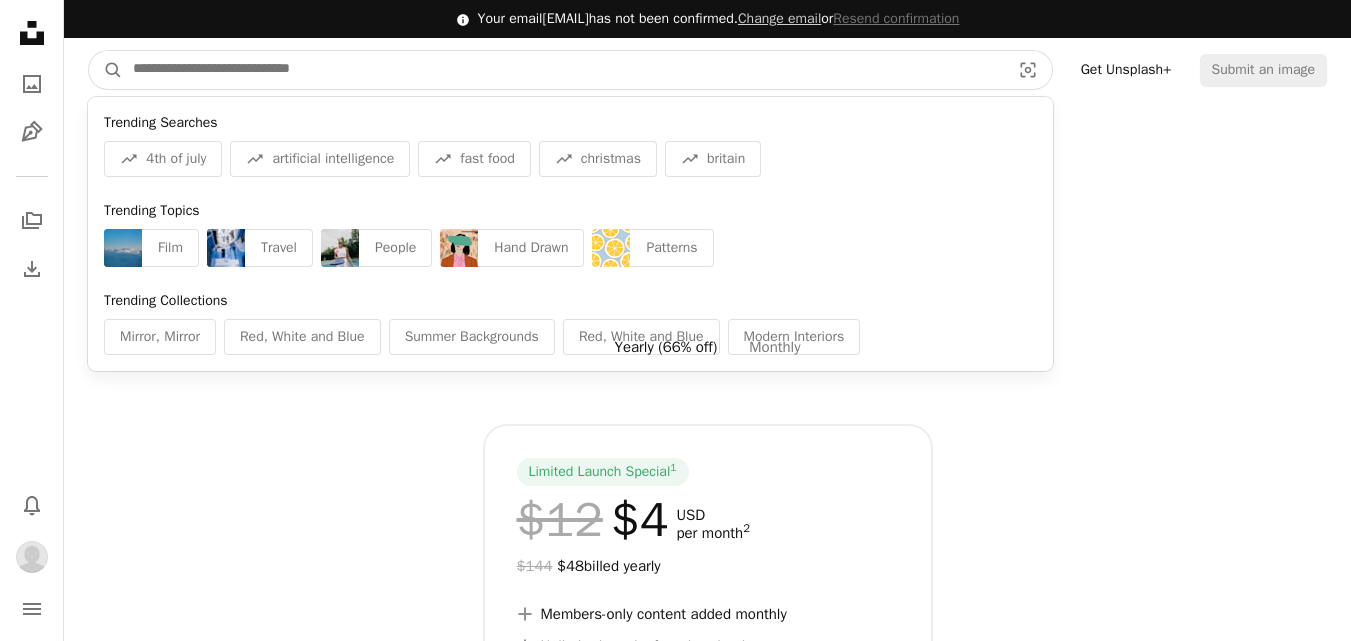 click at bounding box center (563, 70) 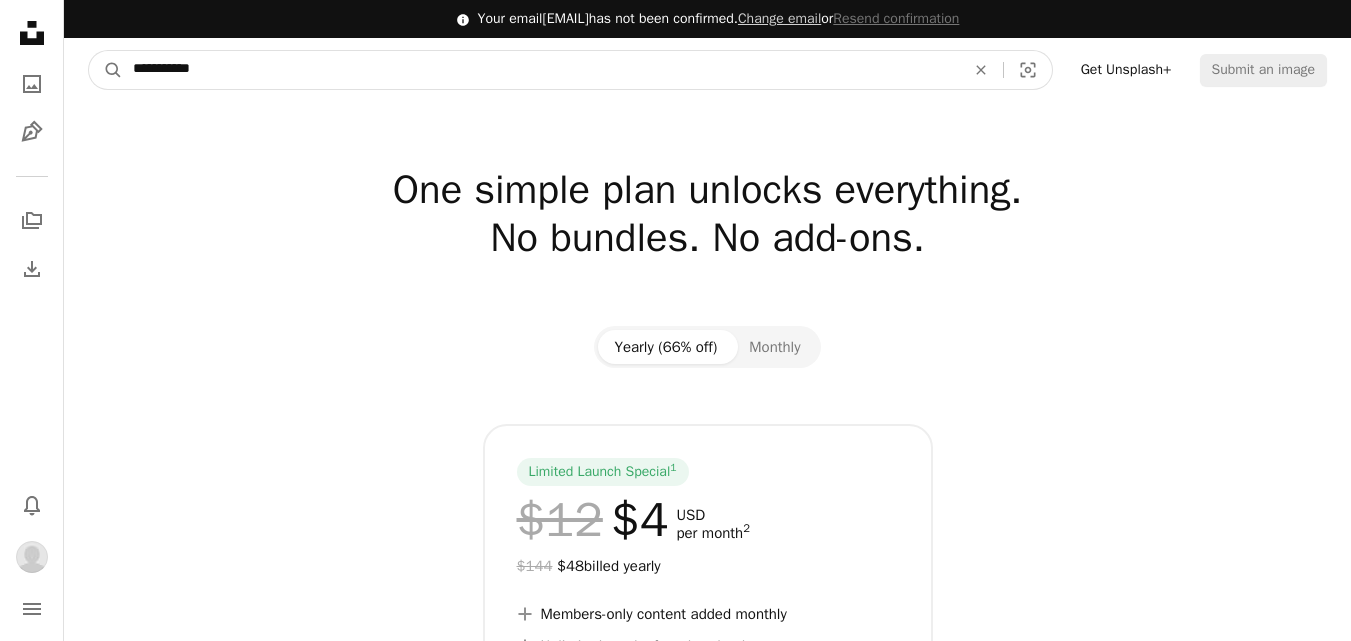 type on "**********" 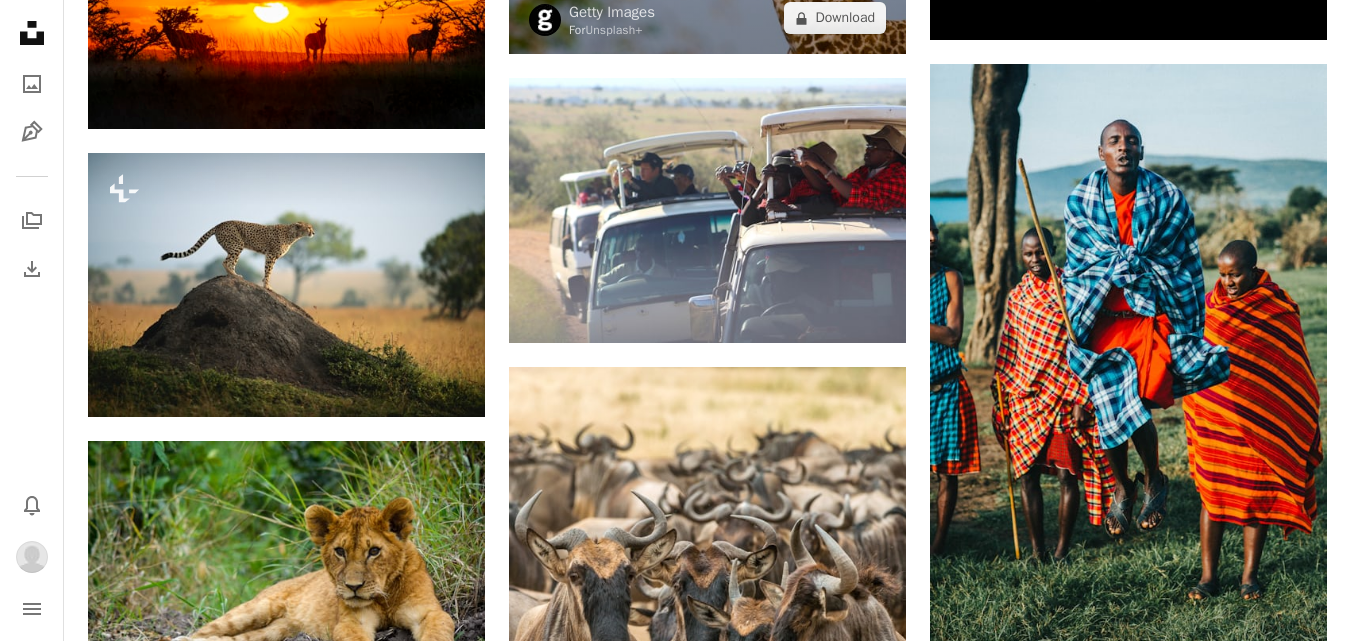 scroll, scrollTop: 2155, scrollLeft: 0, axis: vertical 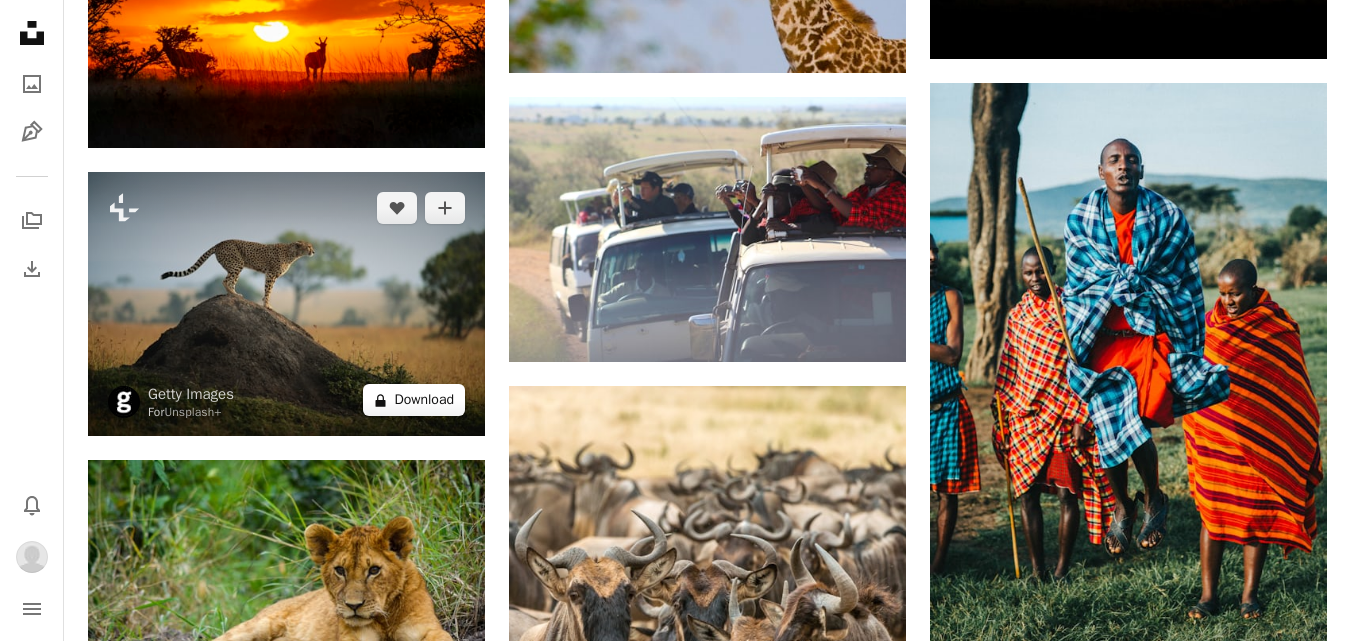 click on "A lock Download" at bounding box center (414, 400) 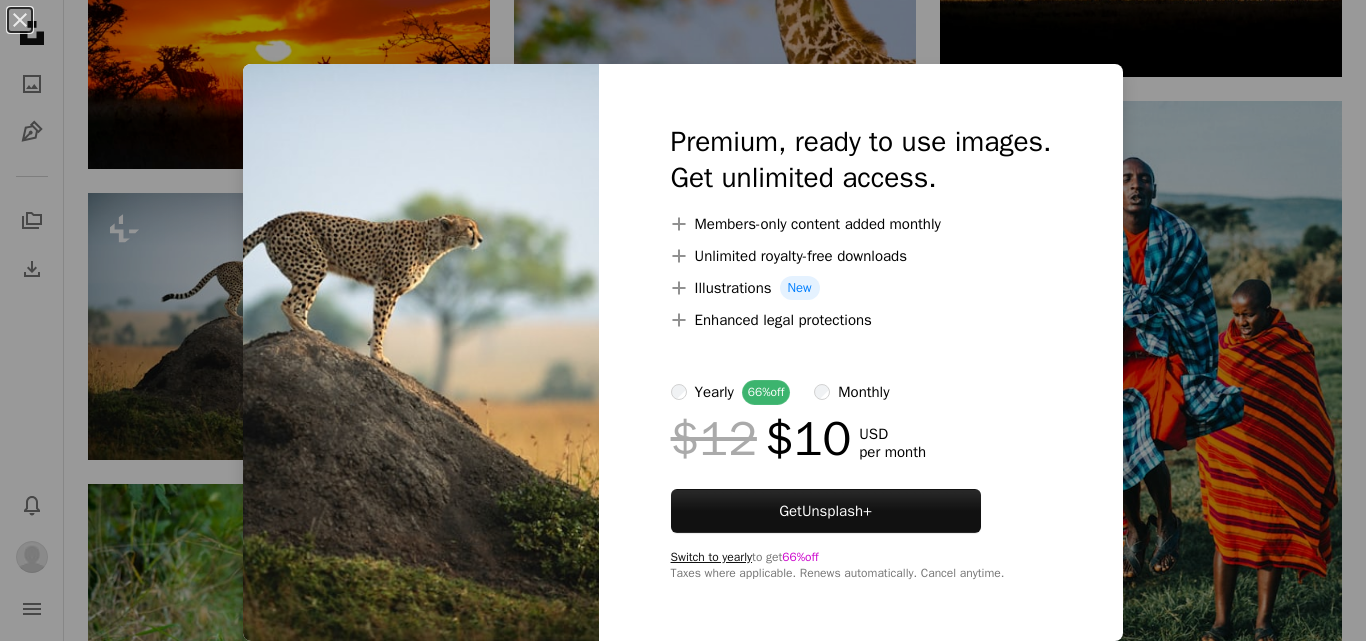 click on "Switch to yearly" at bounding box center [711, 557] 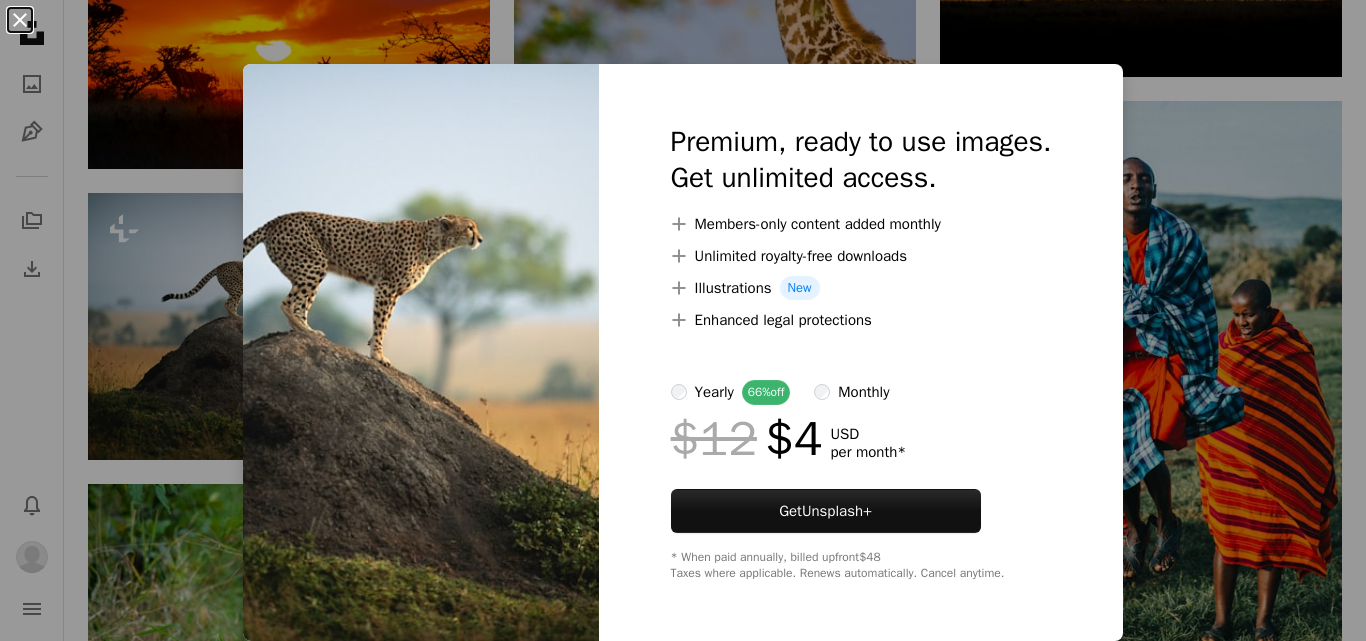 click on "An X shape" at bounding box center [20, 20] 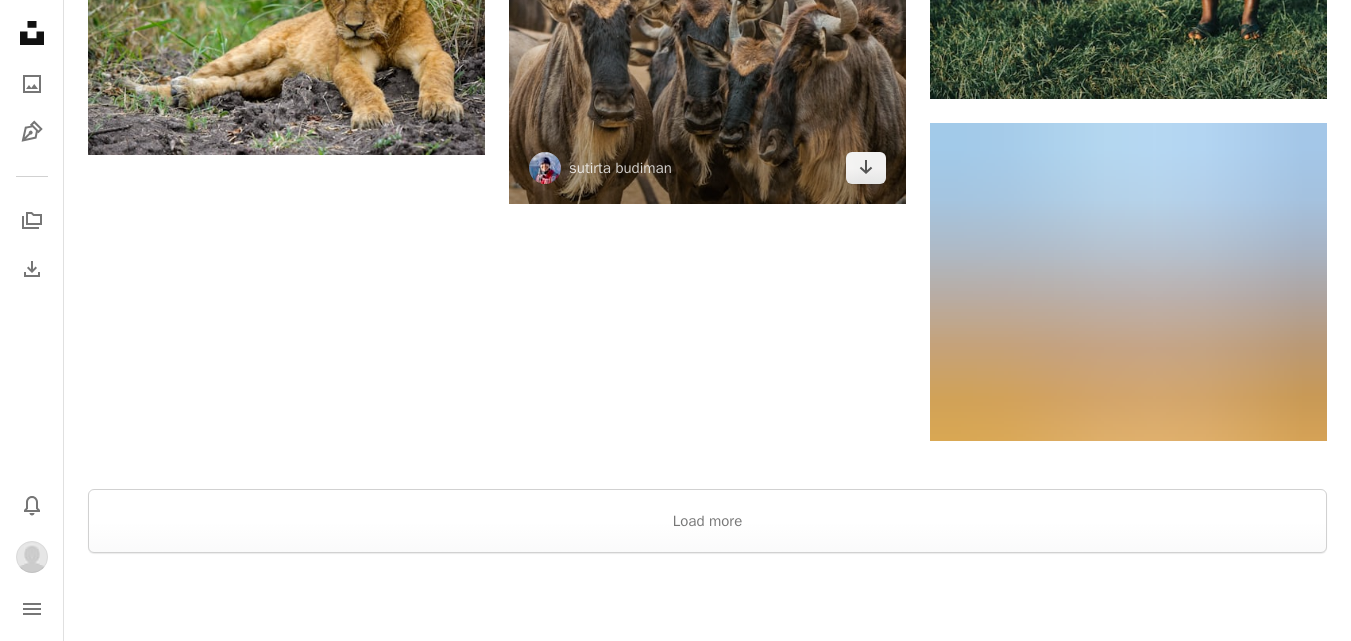scroll, scrollTop: 3033, scrollLeft: 0, axis: vertical 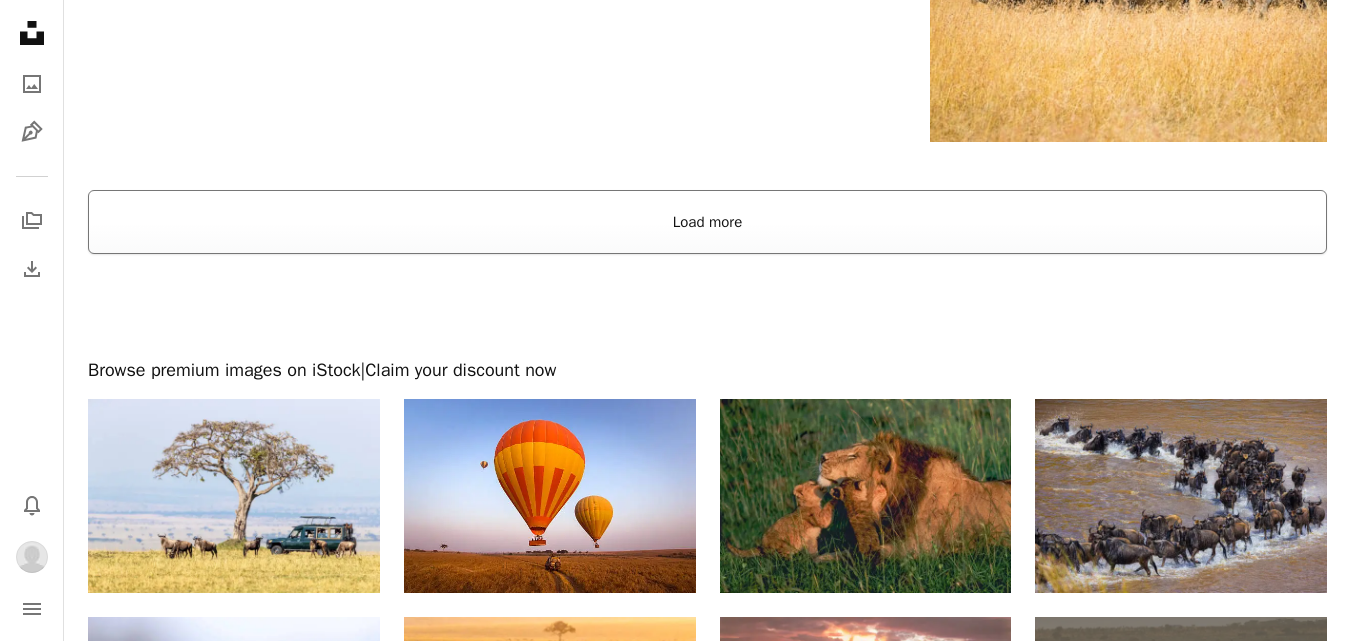 click on "Load more" at bounding box center (707, 222) 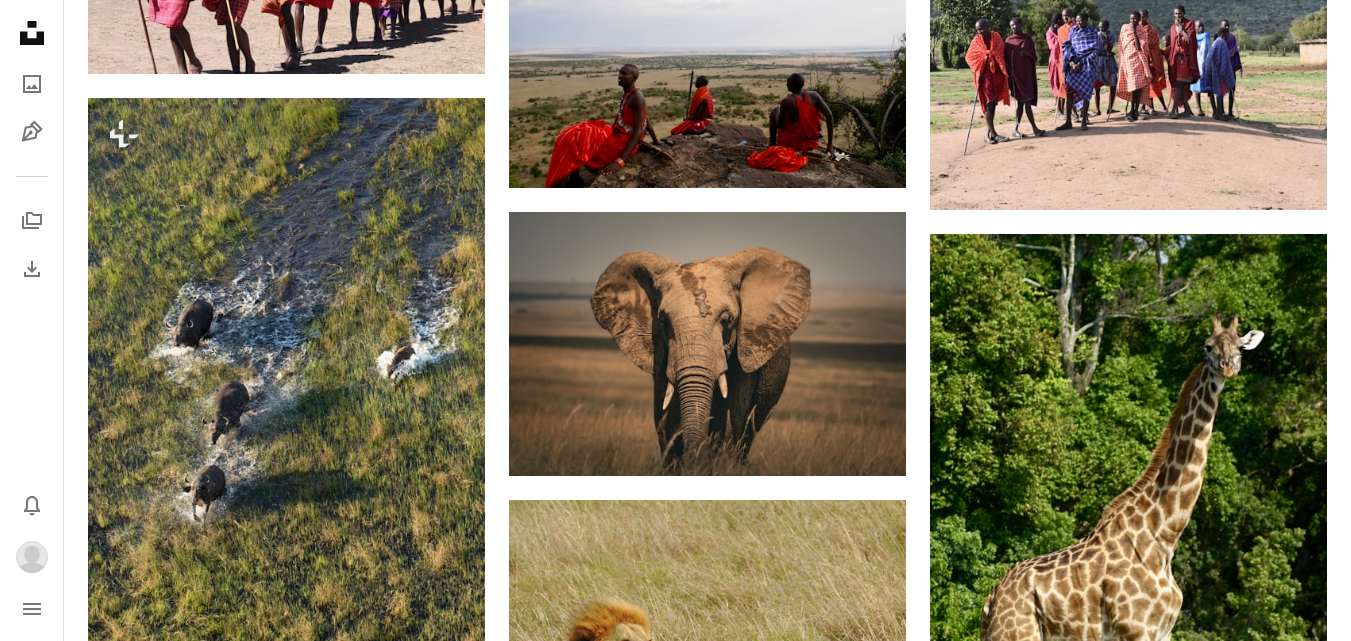 scroll, scrollTop: 7446, scrollLeft: 0, axis: vertical 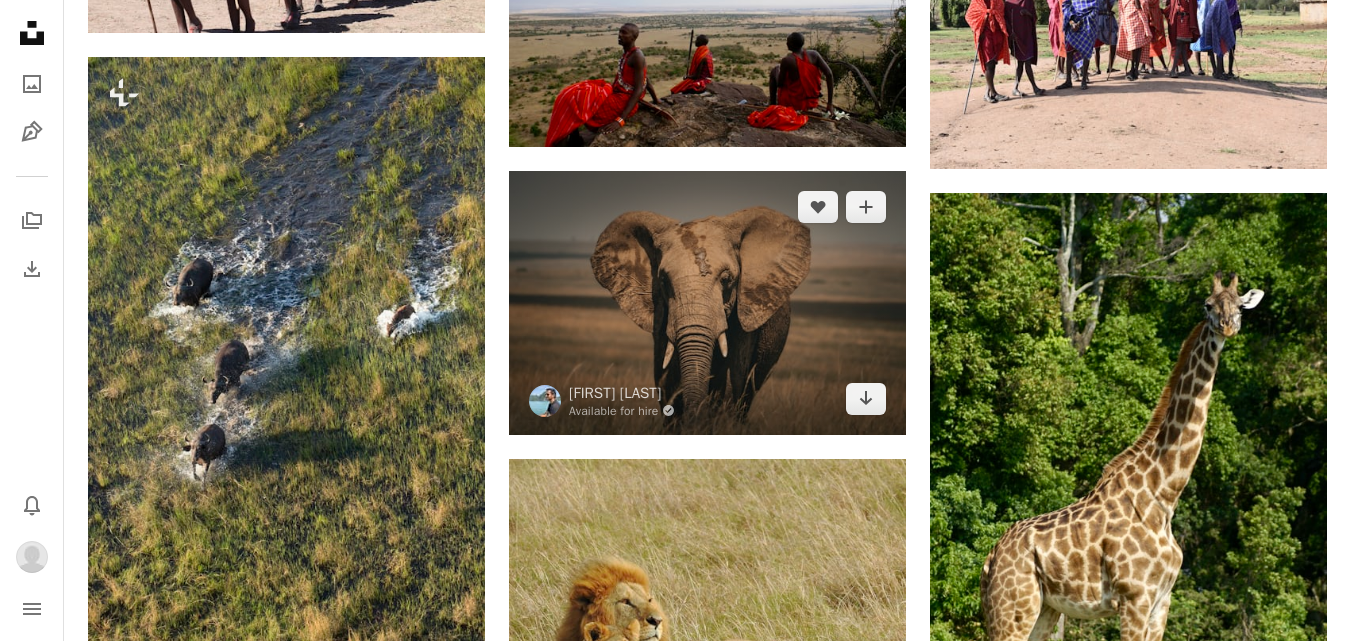 click at bounding box center [707, 303] 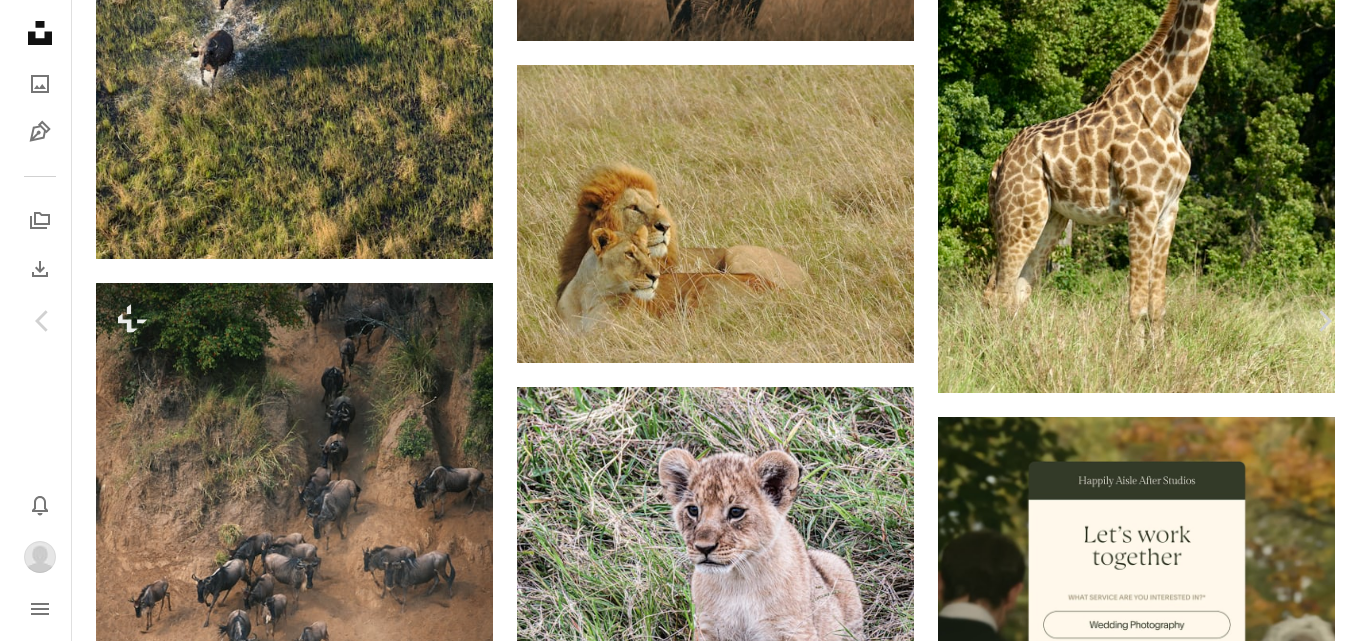 scroll, scrollTop: 7466, scrollLeft: 0, axis: vertical 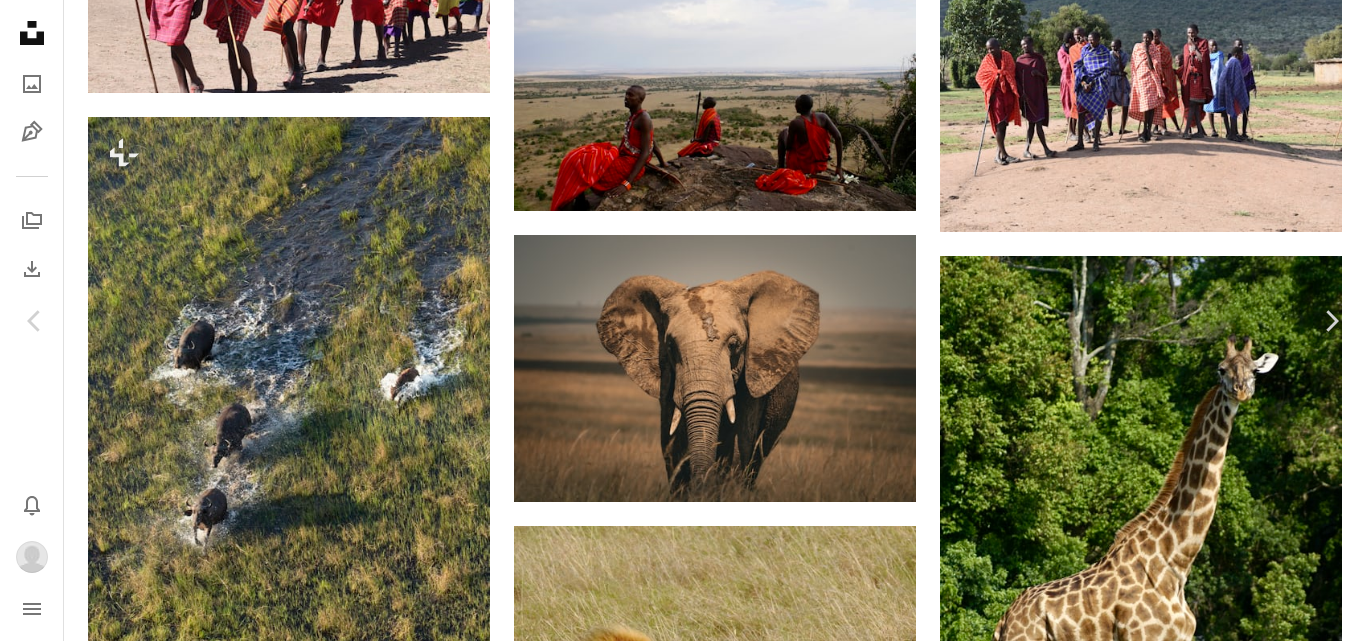 click on "Download" at bounding box center (1181, 4293) 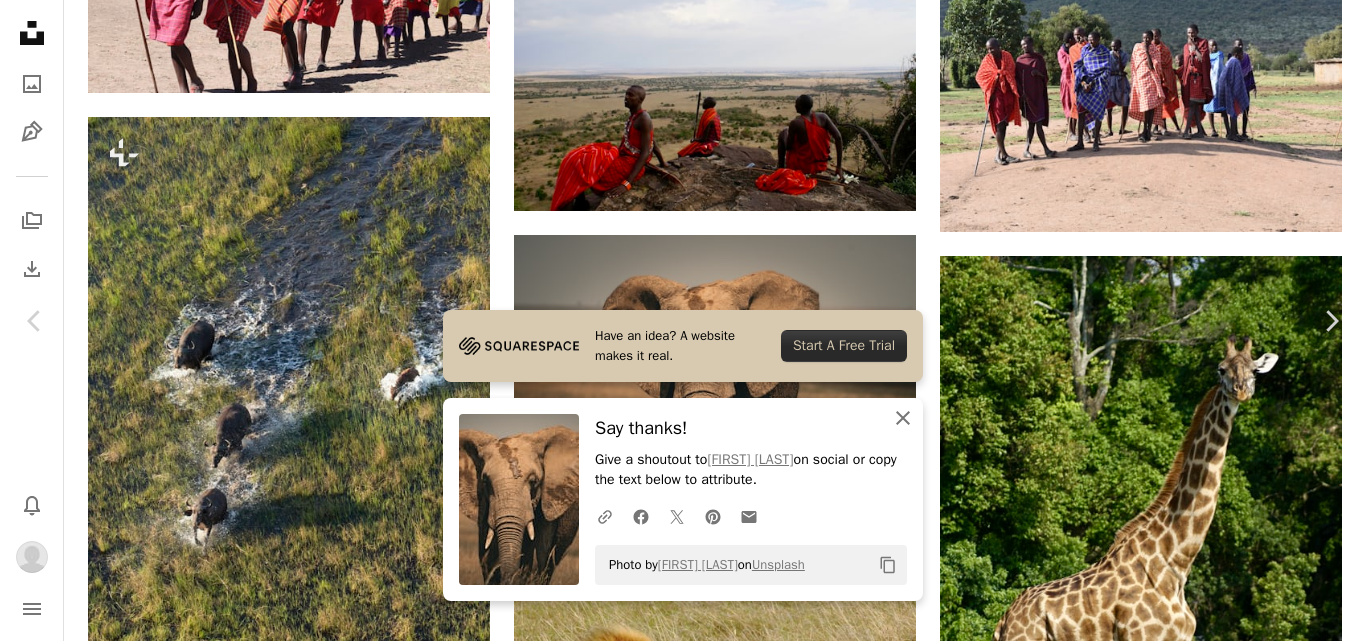 click on "An X shape" 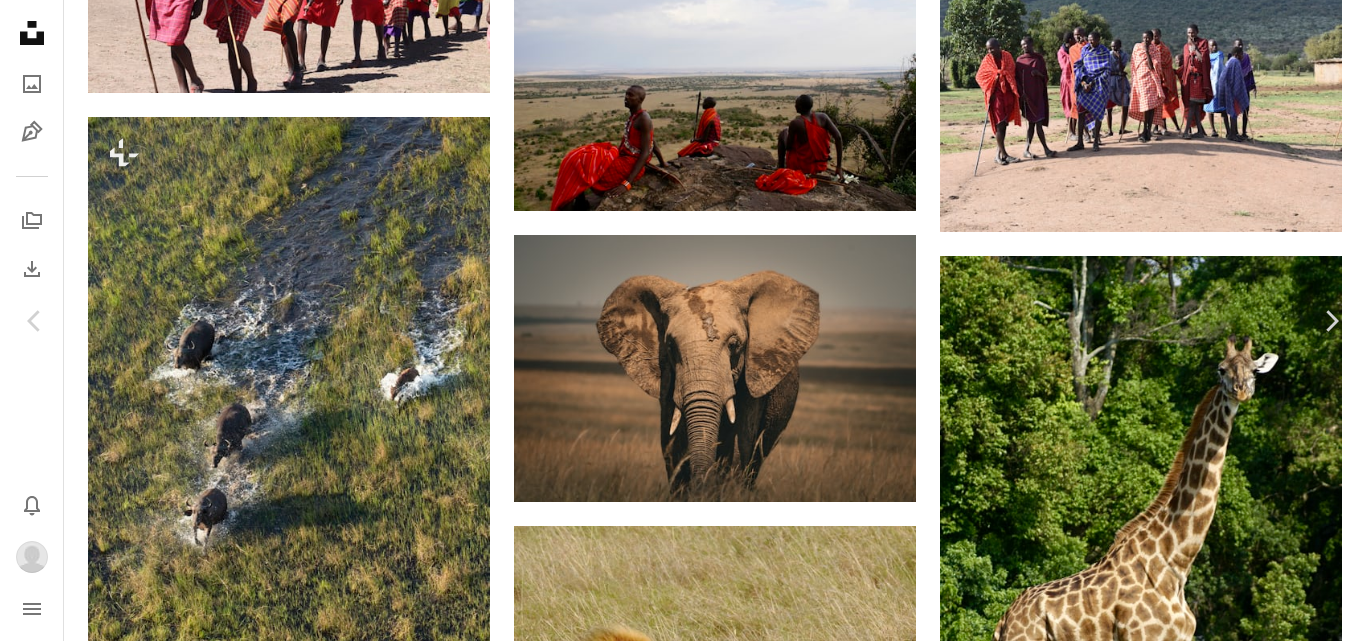 click on "Chevron down" 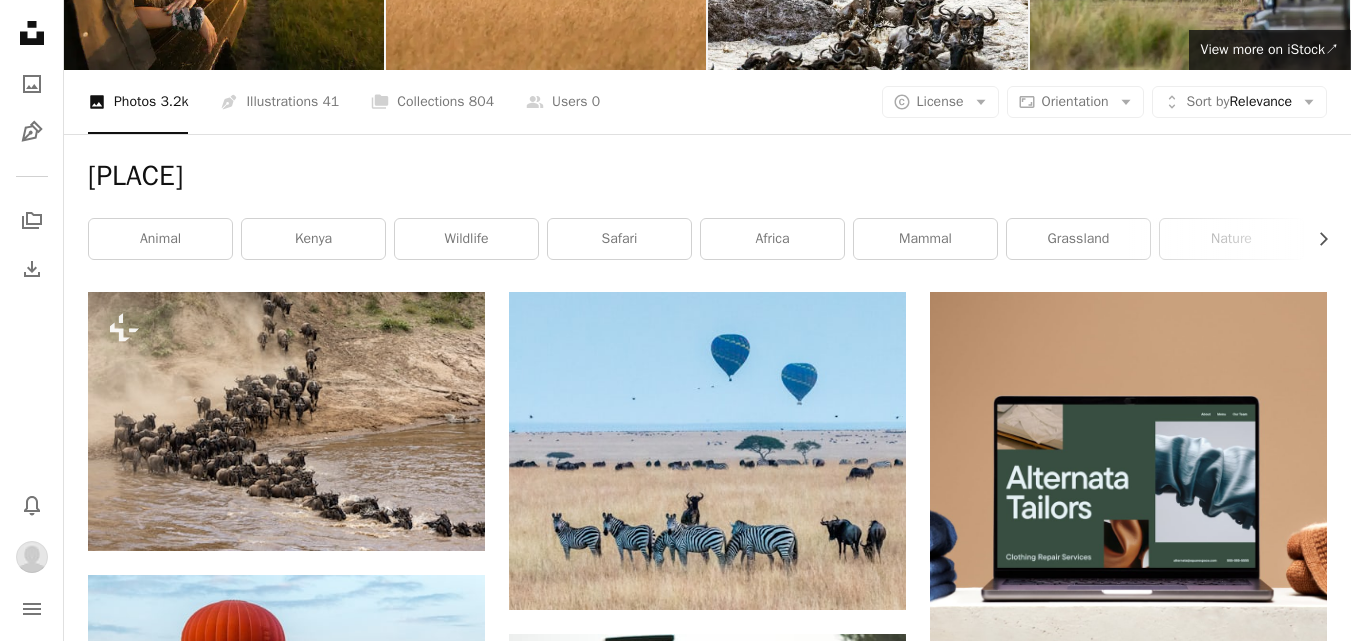 scroll, scrollTop: 0, scrollLeft: 0, axis: both 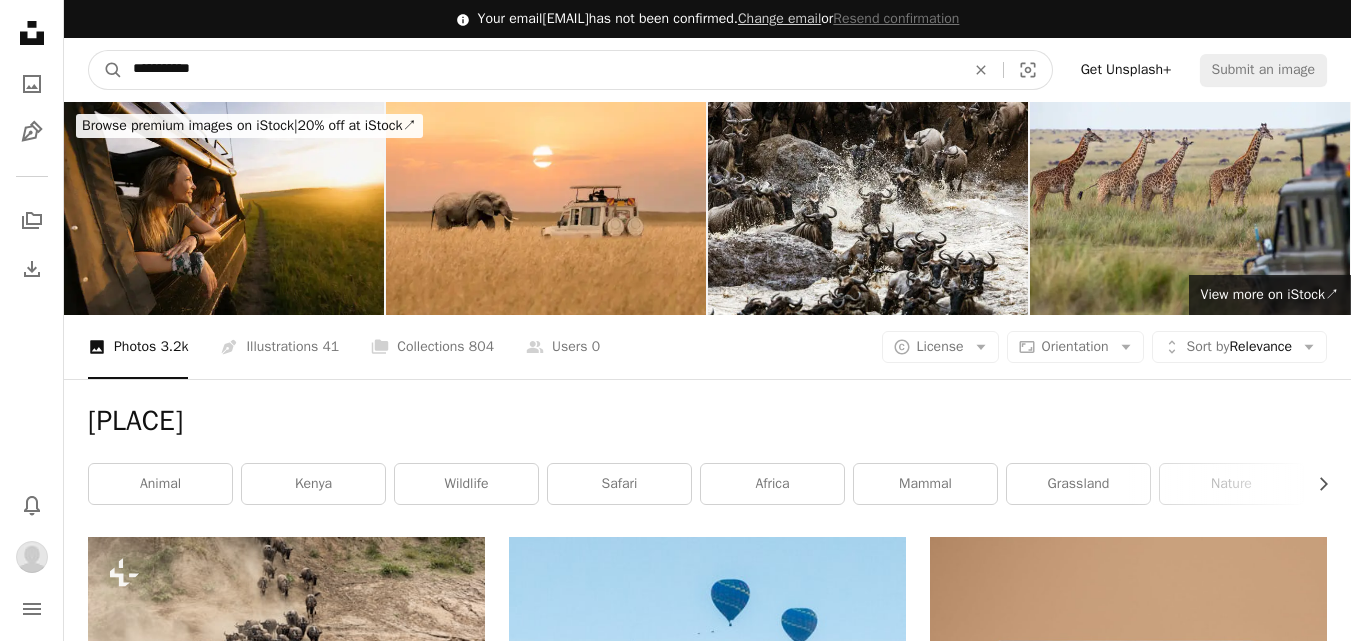 drag, startPoint x: 244, startPoint y: 67, endPoint x: 152, endPoint y: 68, distance: 92.00543 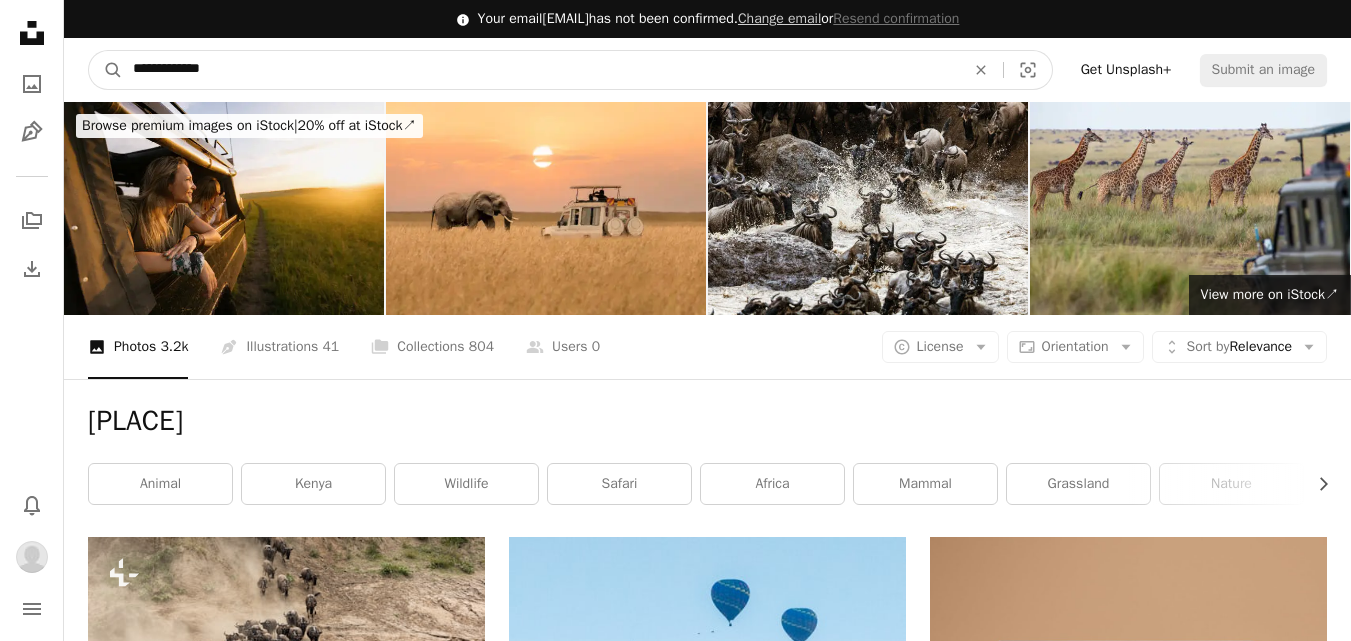 type on "**********" 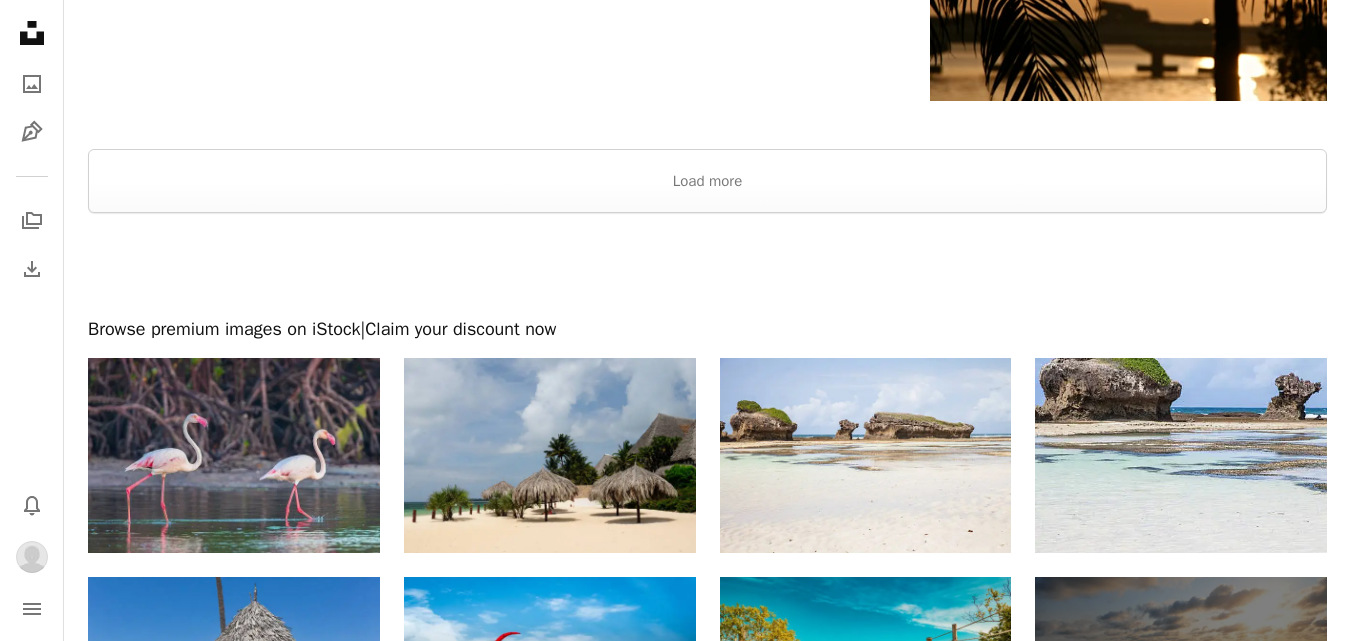 scroll, scrollTop: 3498, scrollLeft: 0, axis: vertical 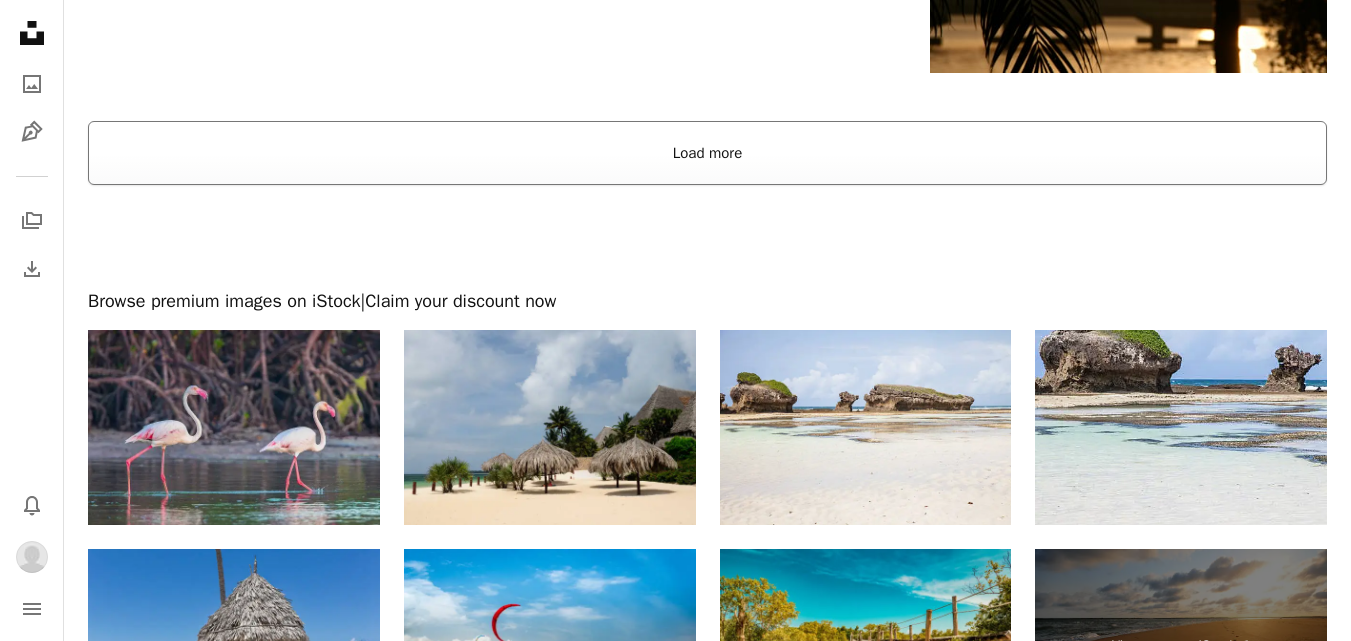 click on "Load more" at bounding box center (707, 153) 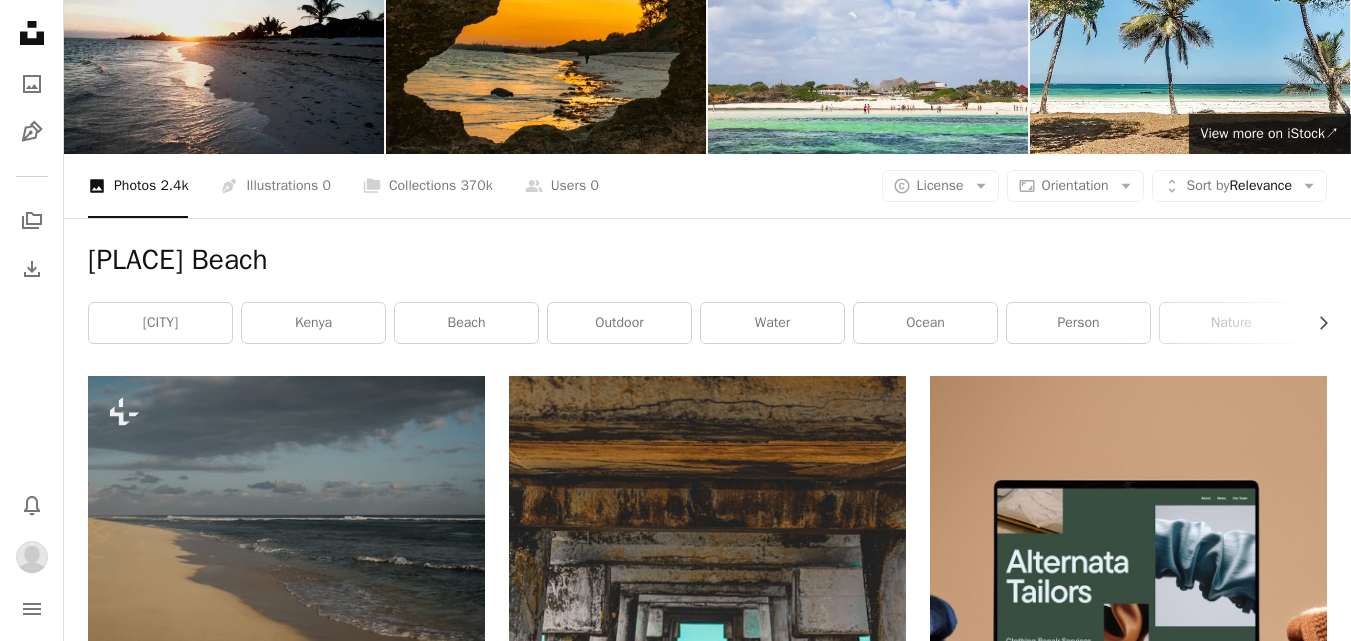 scroll, scrollTop: 0, scrollLeft: 0, axis: both 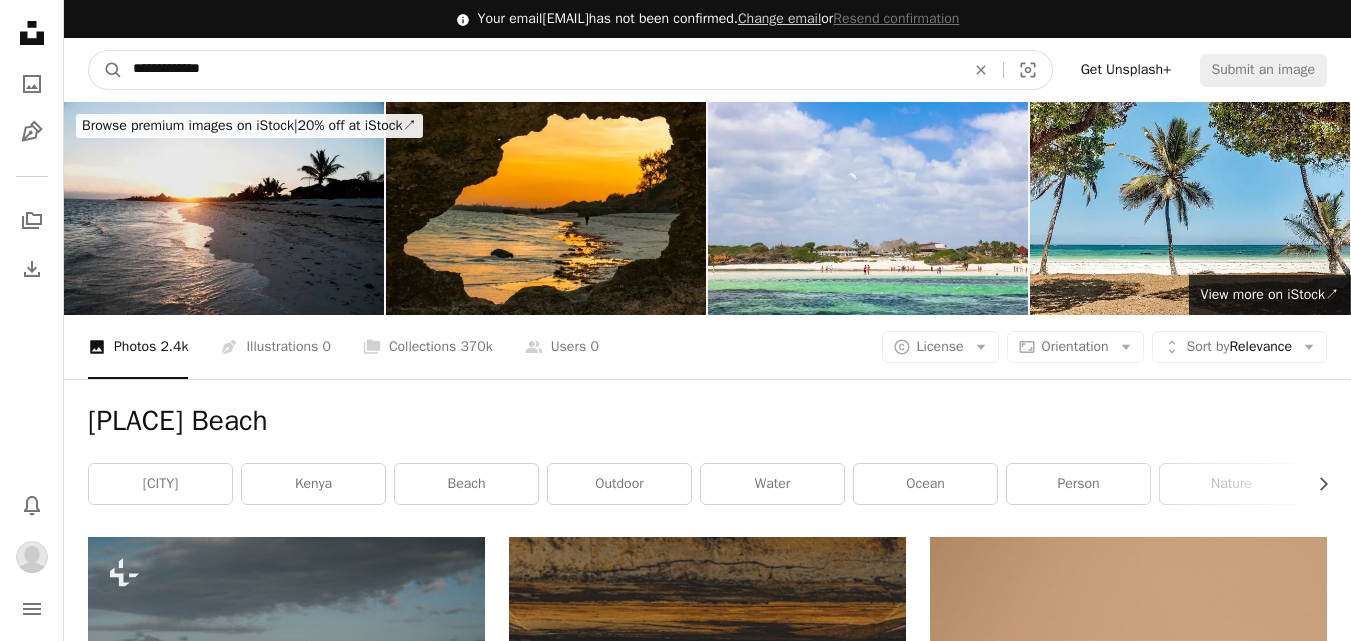 click on "**********" at bounding box center (541, 70) 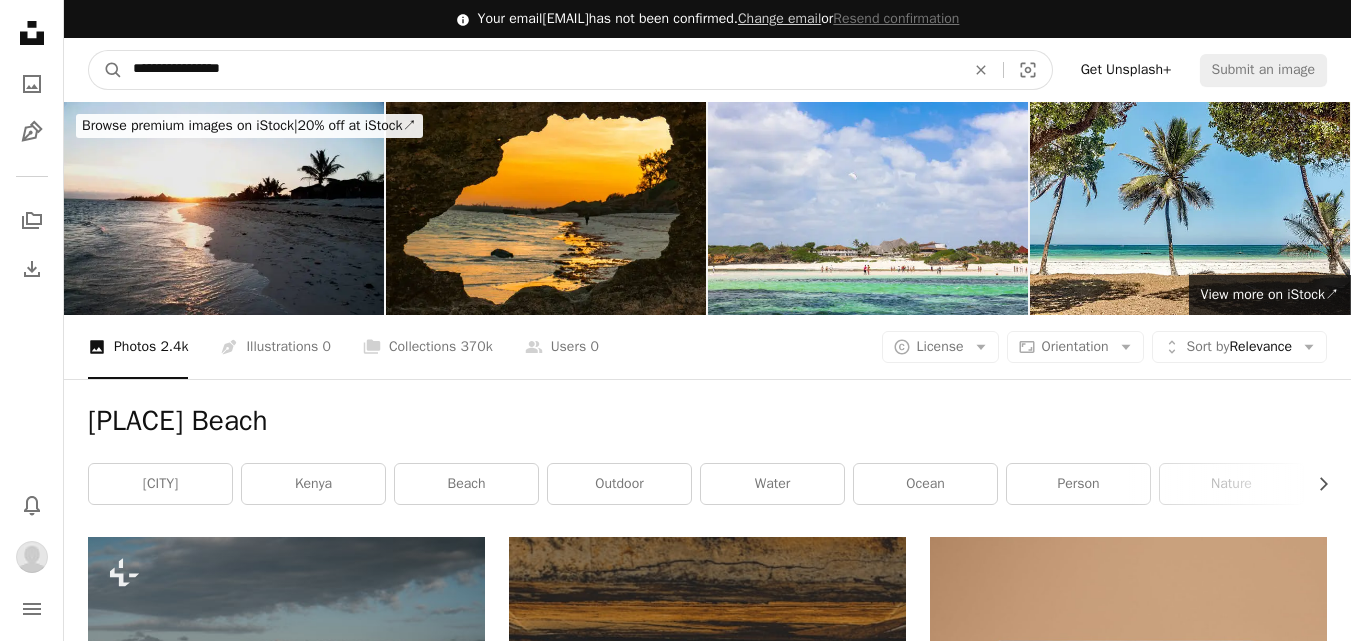 type on "**********" 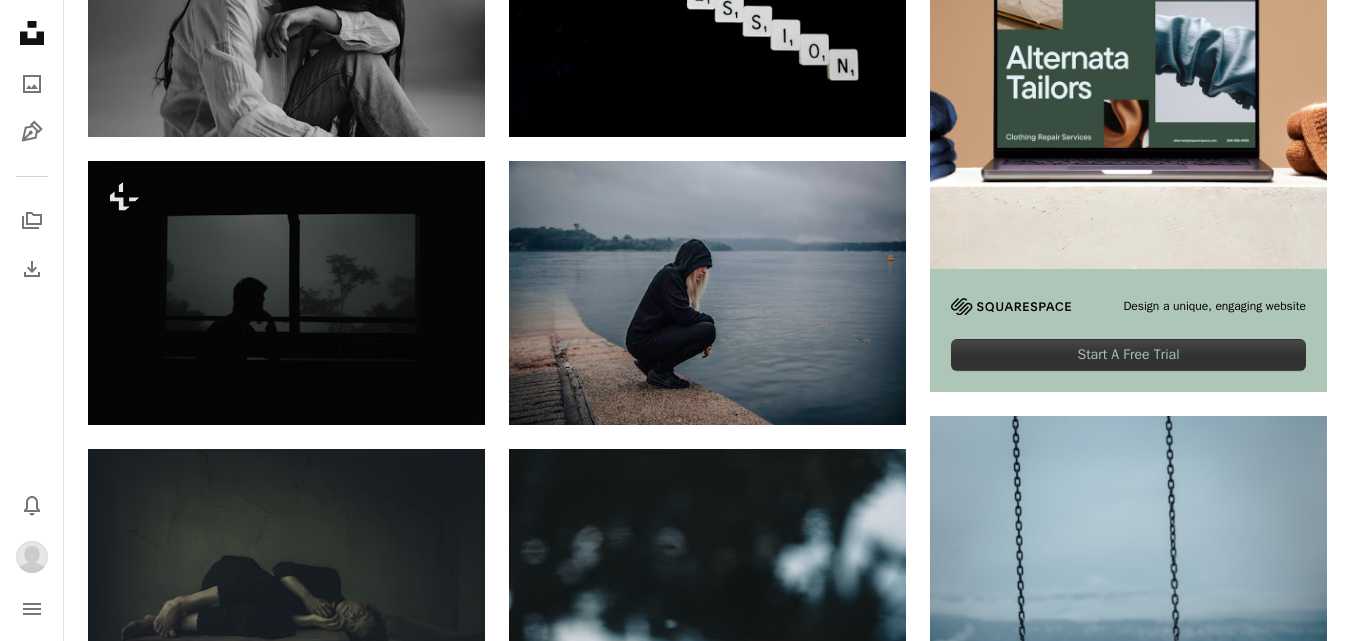 scroll, scrollTop: 0, scrollLeft: 0, axis: both 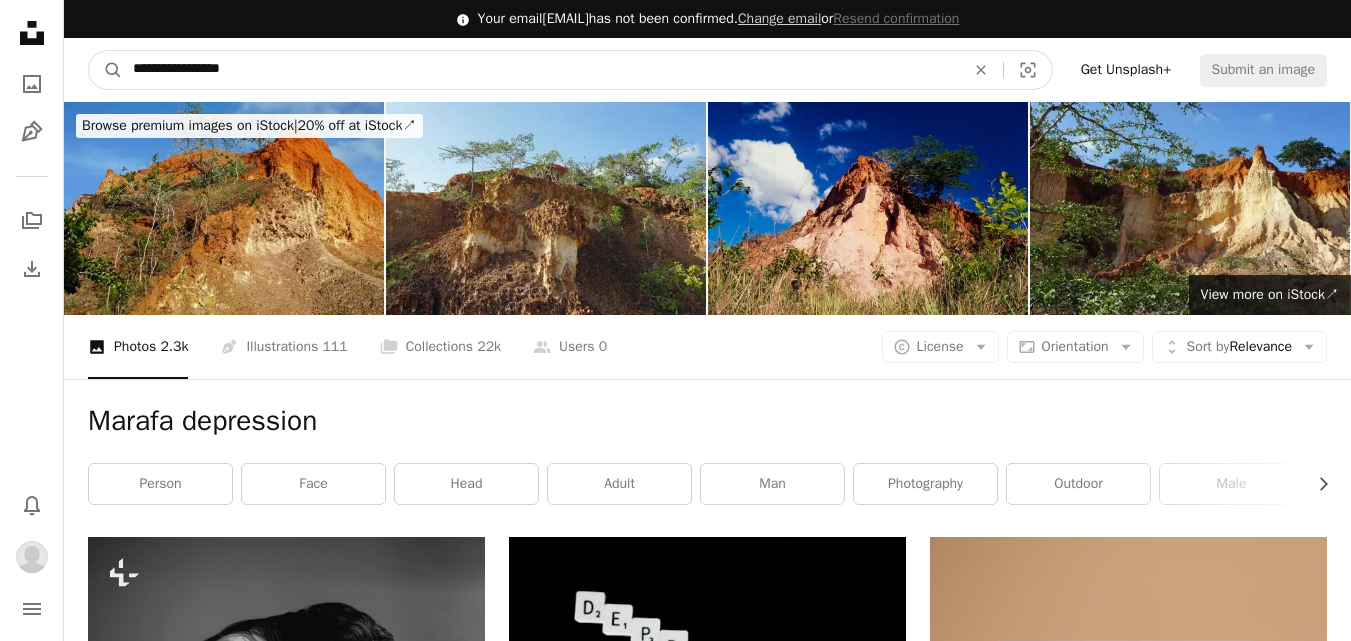 click on "**********" at bounding box center (541, 70) 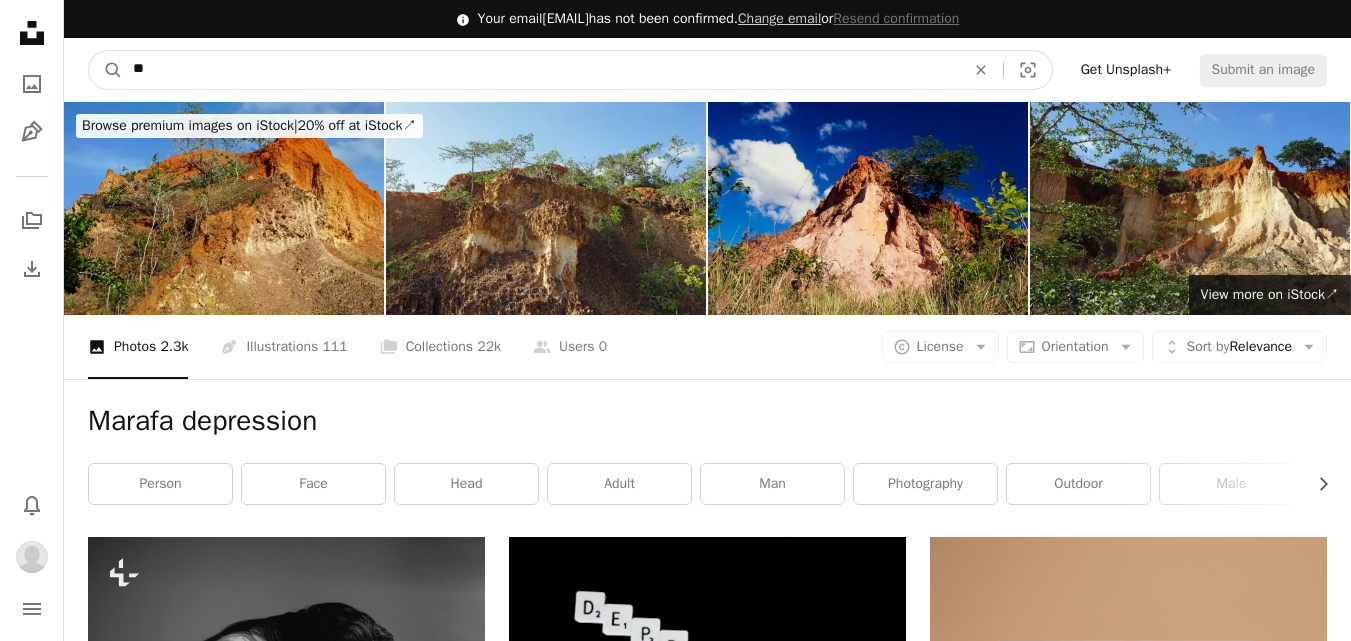 type on "*" 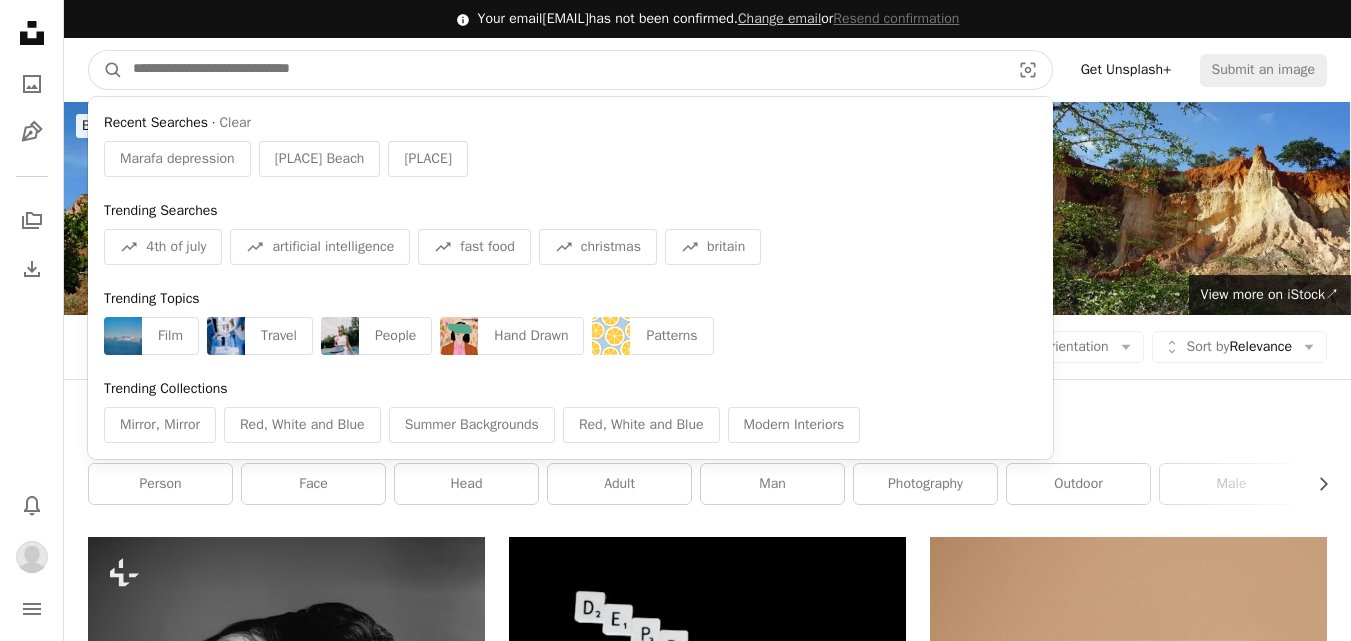 type on "*" 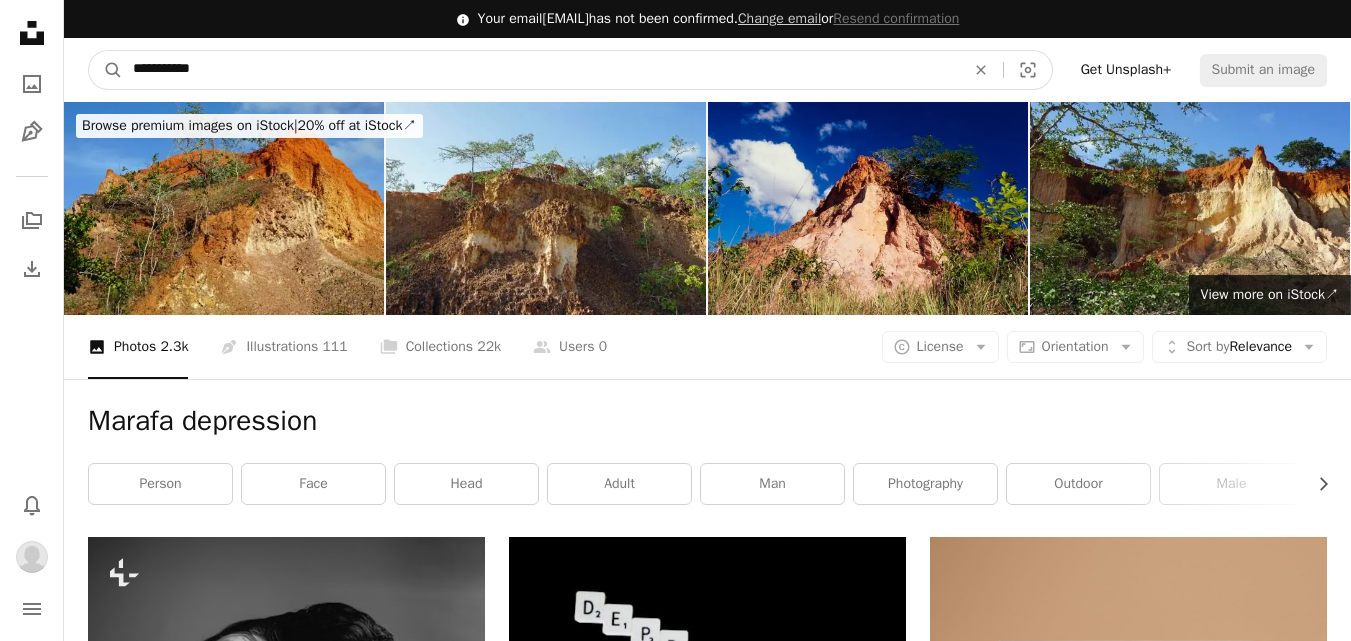 type on "**********" 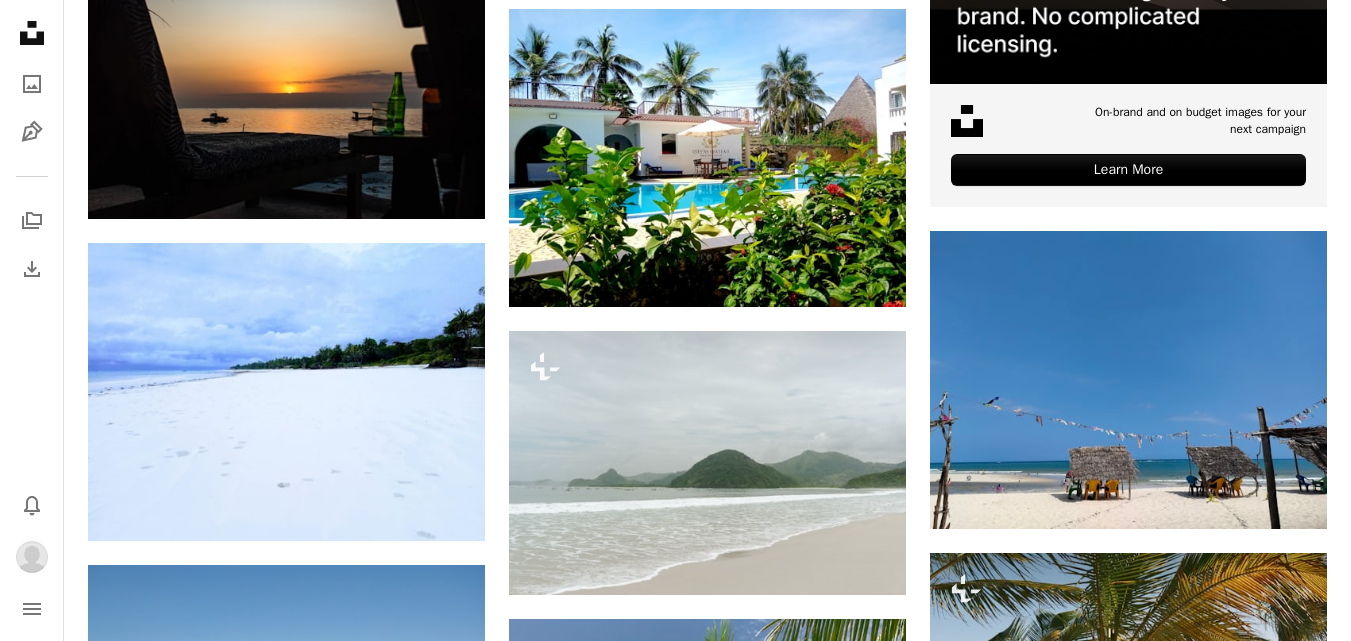 scroll, scrollTop: 0, scrollLeft: 0, axis: both 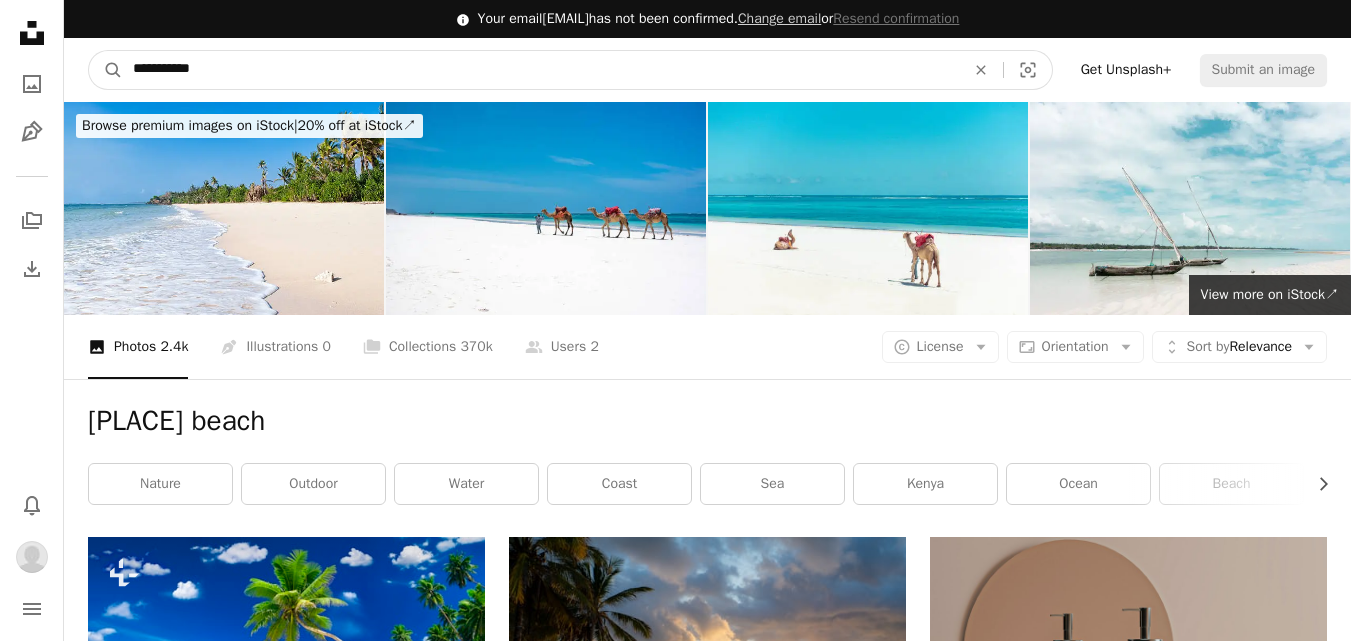 click on "**********" at bounding box center [541, 70] 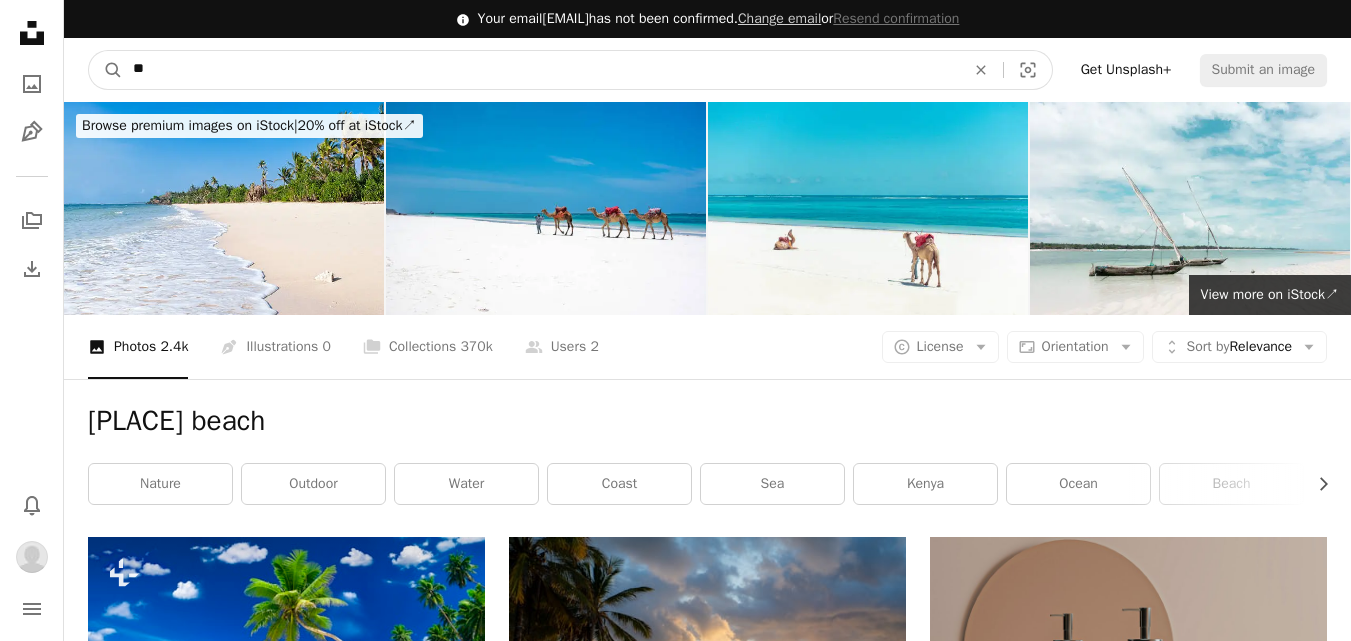 type on "*" 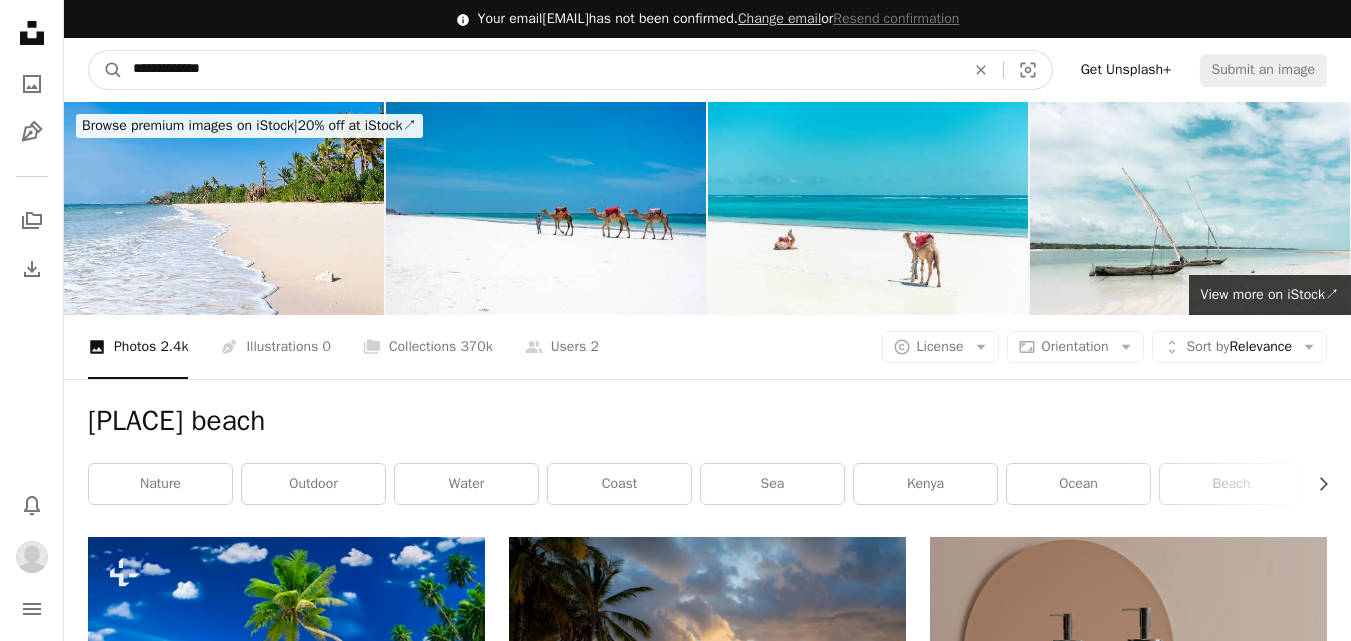 type on "**********" 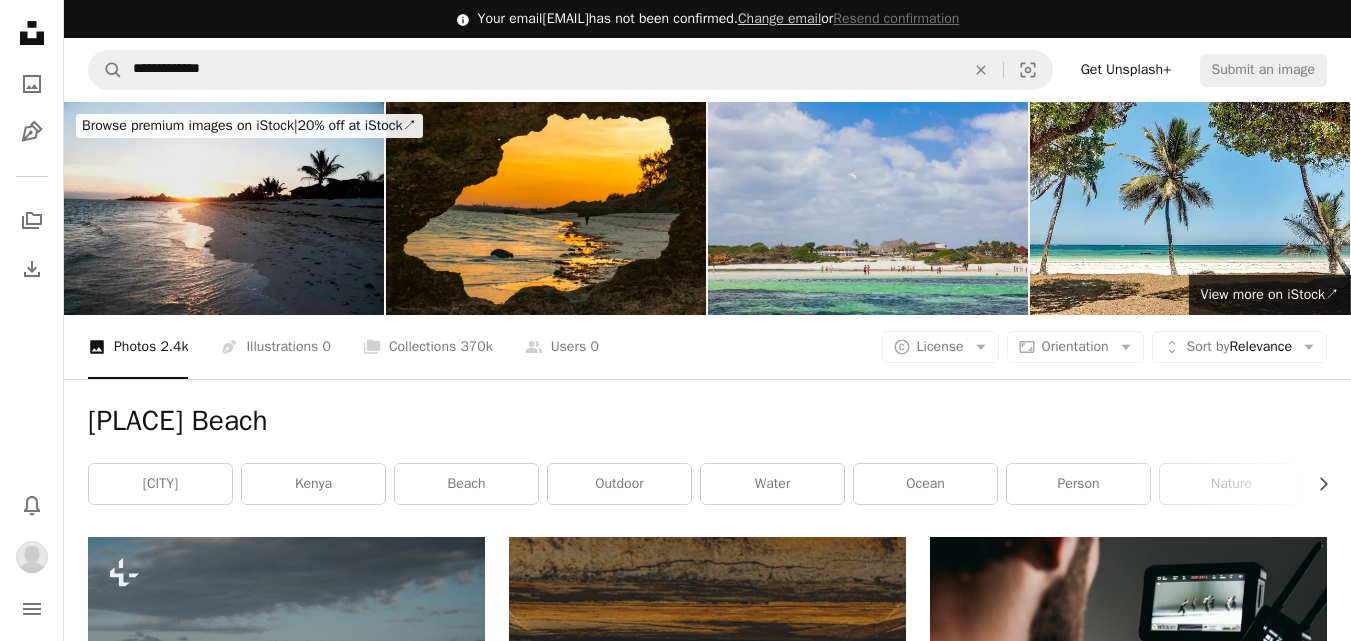 click at bounding box center [868, 208] 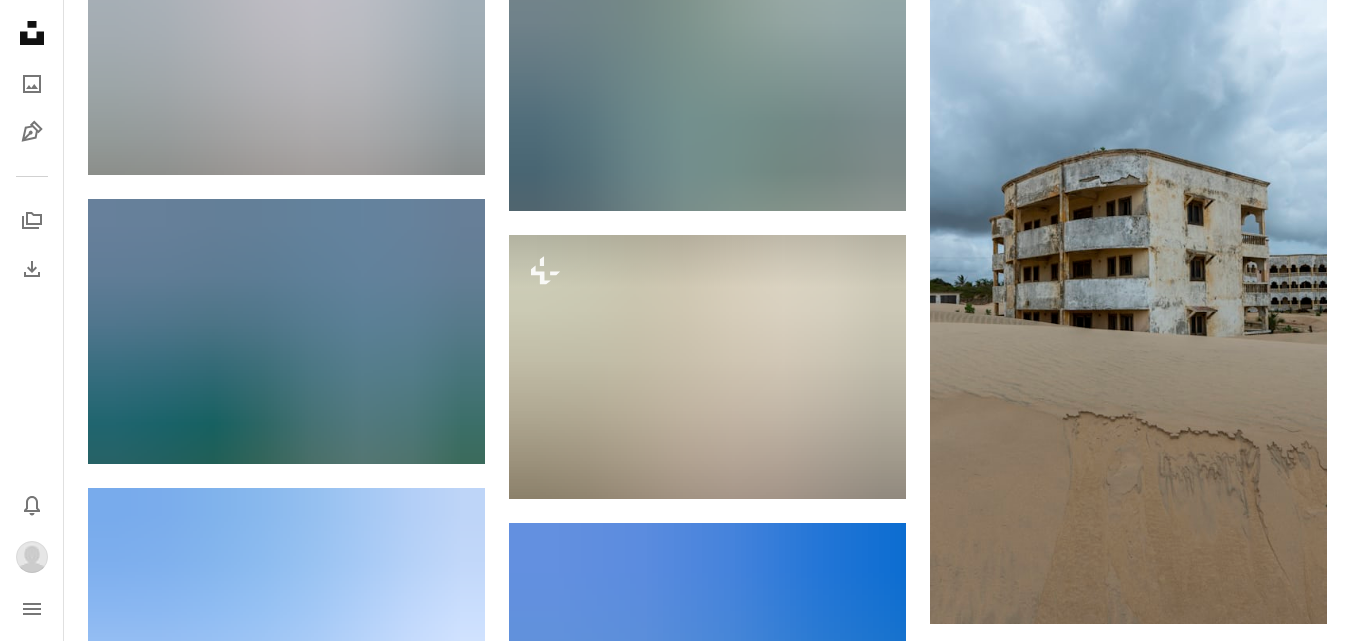 scroll, scrollTop: 1171, scrollLeft: 0, axis: vertical 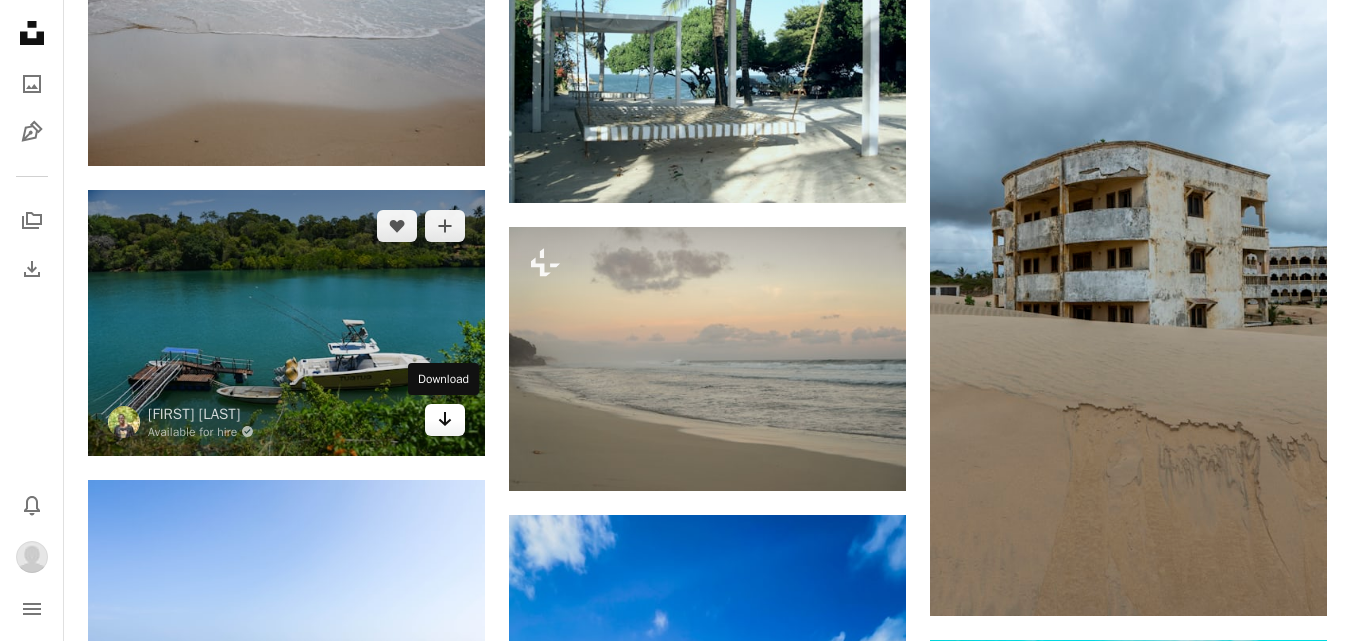 click on "Arrow pointing down" 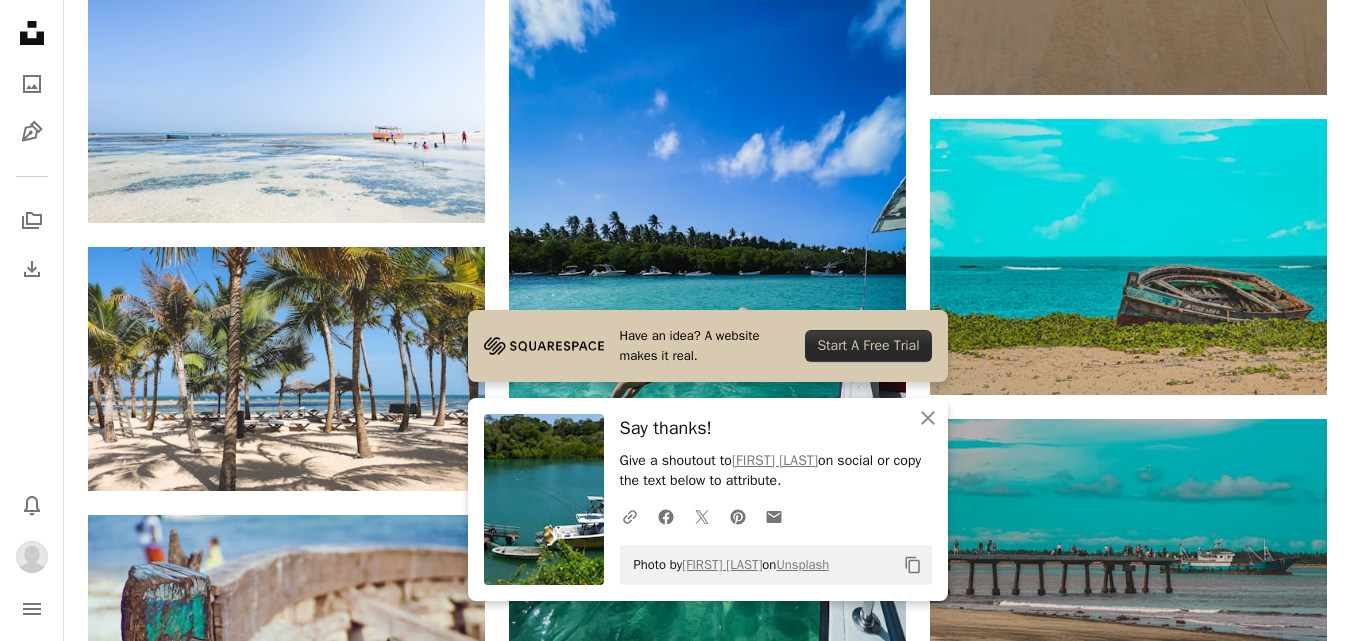 scroll, scrollTop: 1726, scrollLeft: 0, axis: vertical 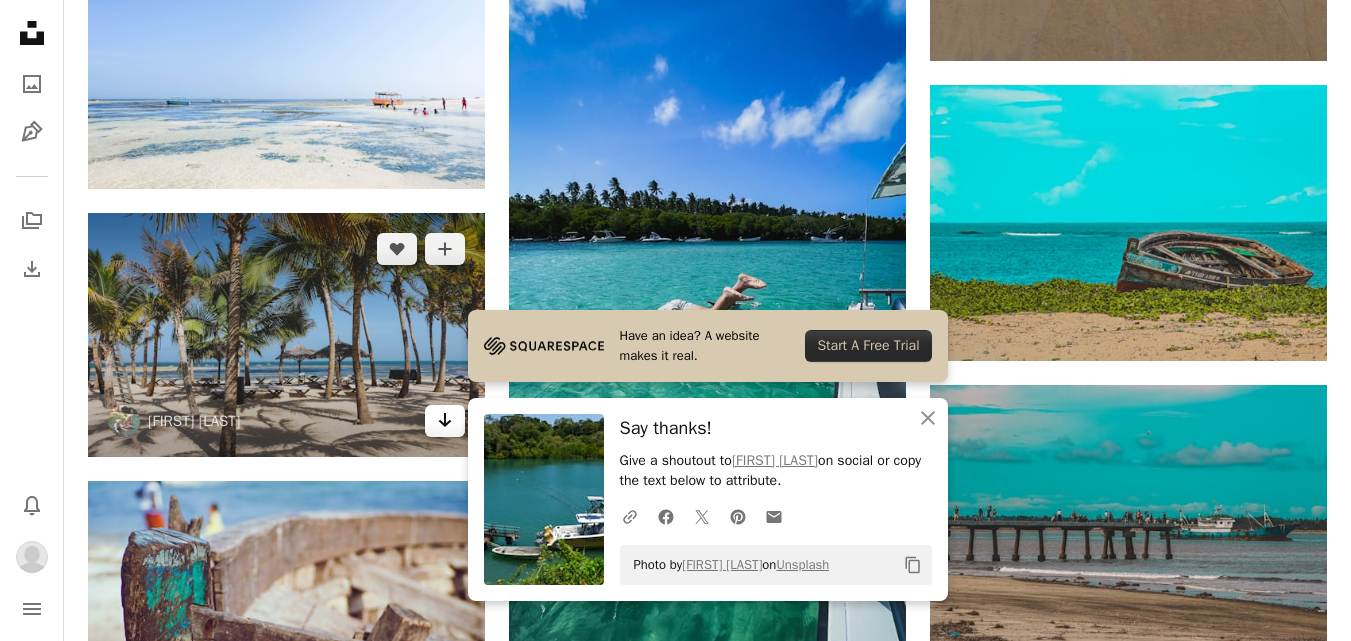 click on "Arrow pointing down" 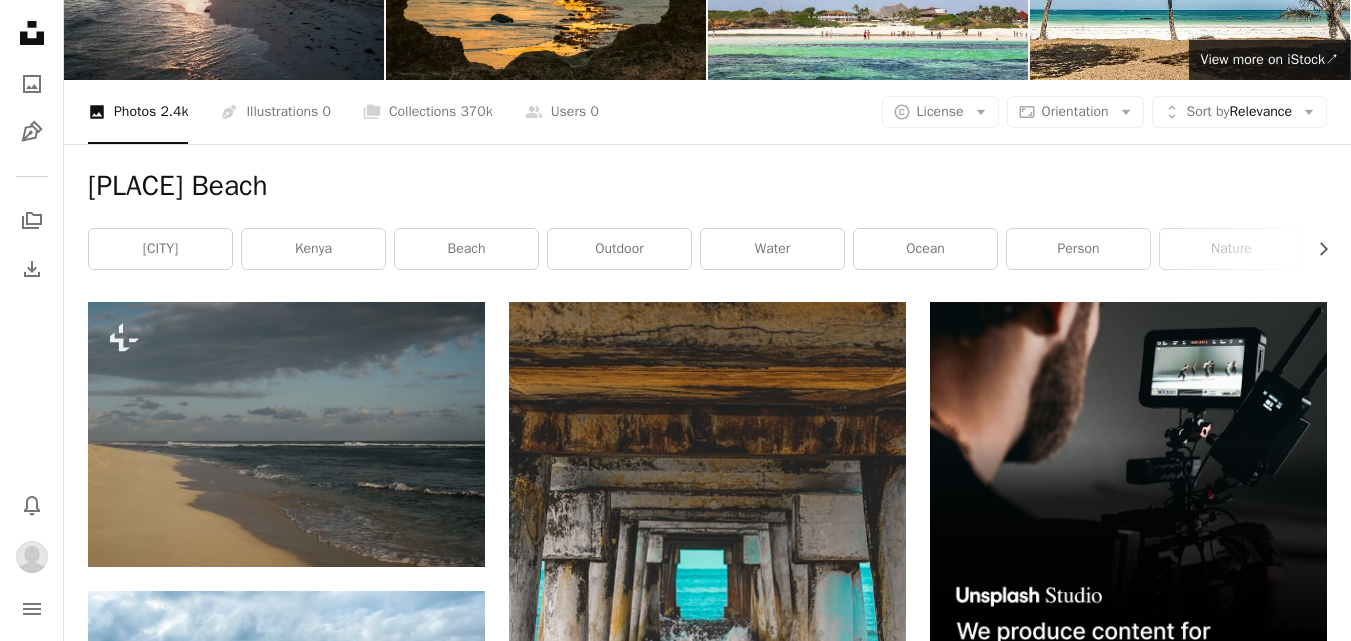 scroll, scrollTop: 0, scrollLeft: 0, axis: both 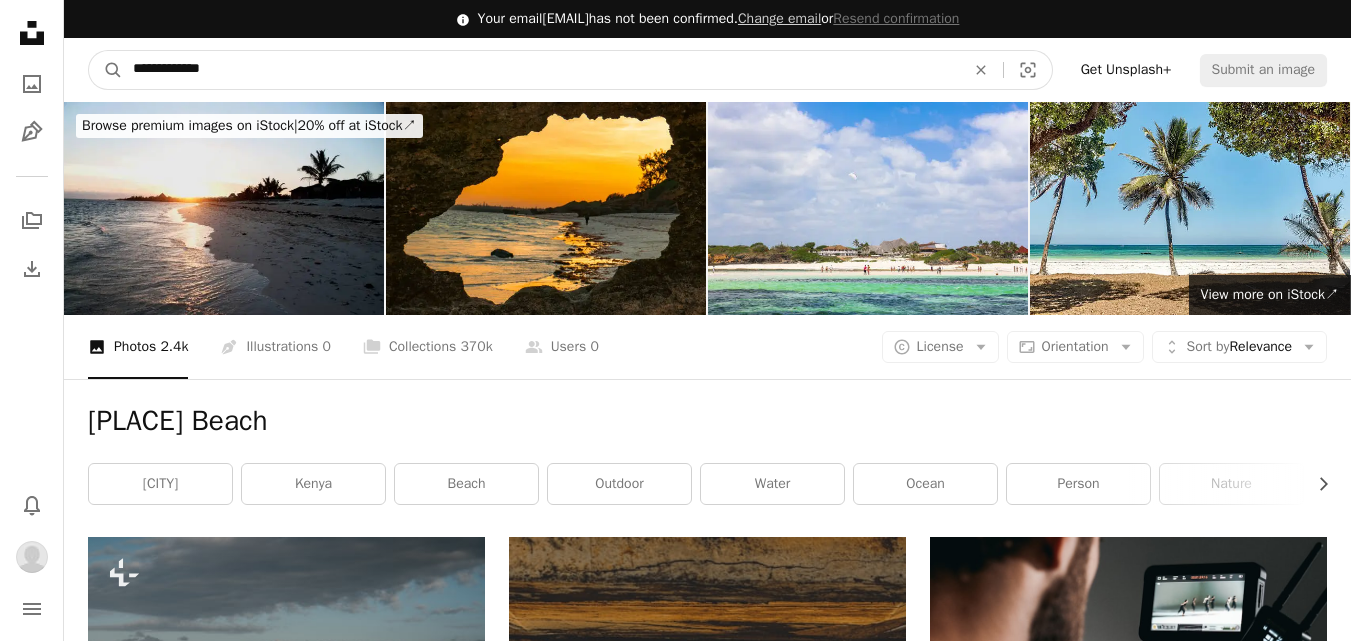 click on "**********" at bounding box center (541, 70) 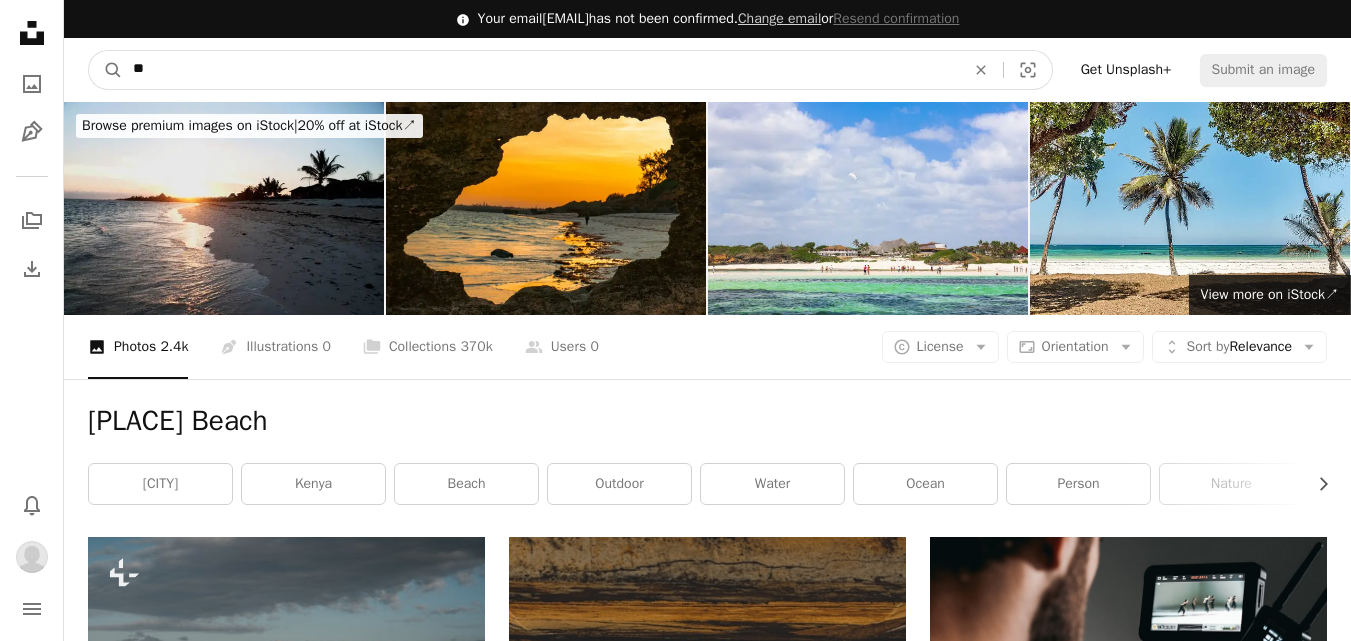 type on "*" 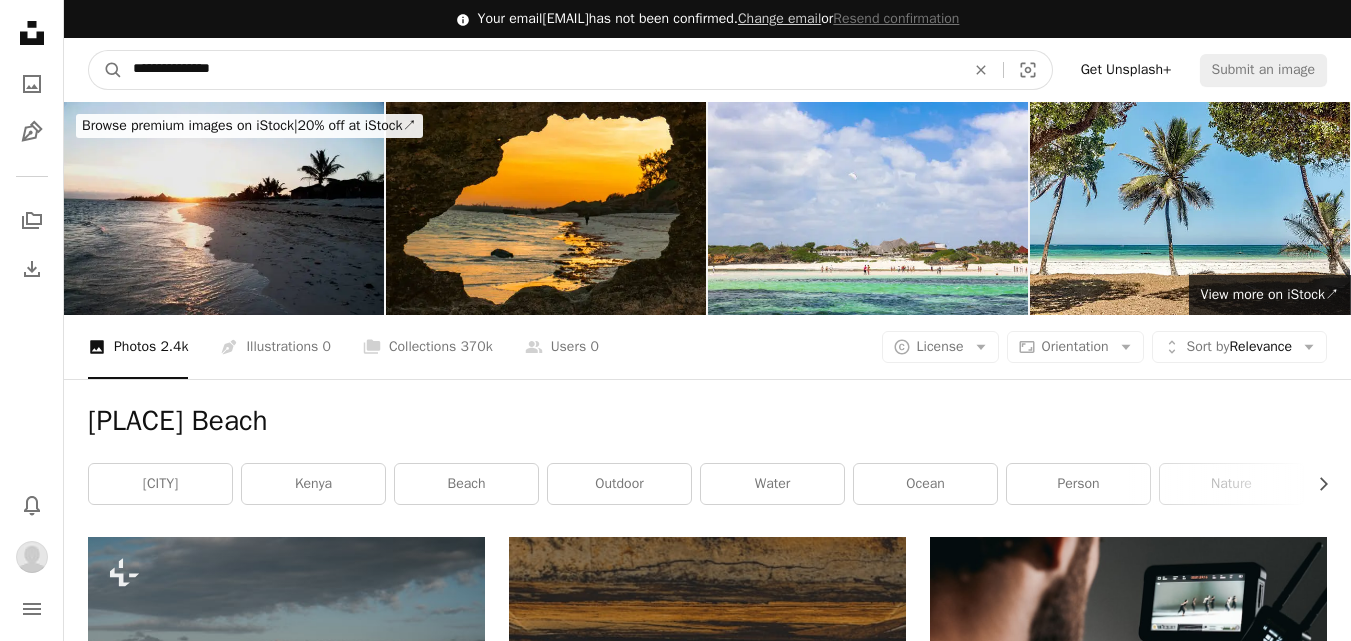 type on "**********" 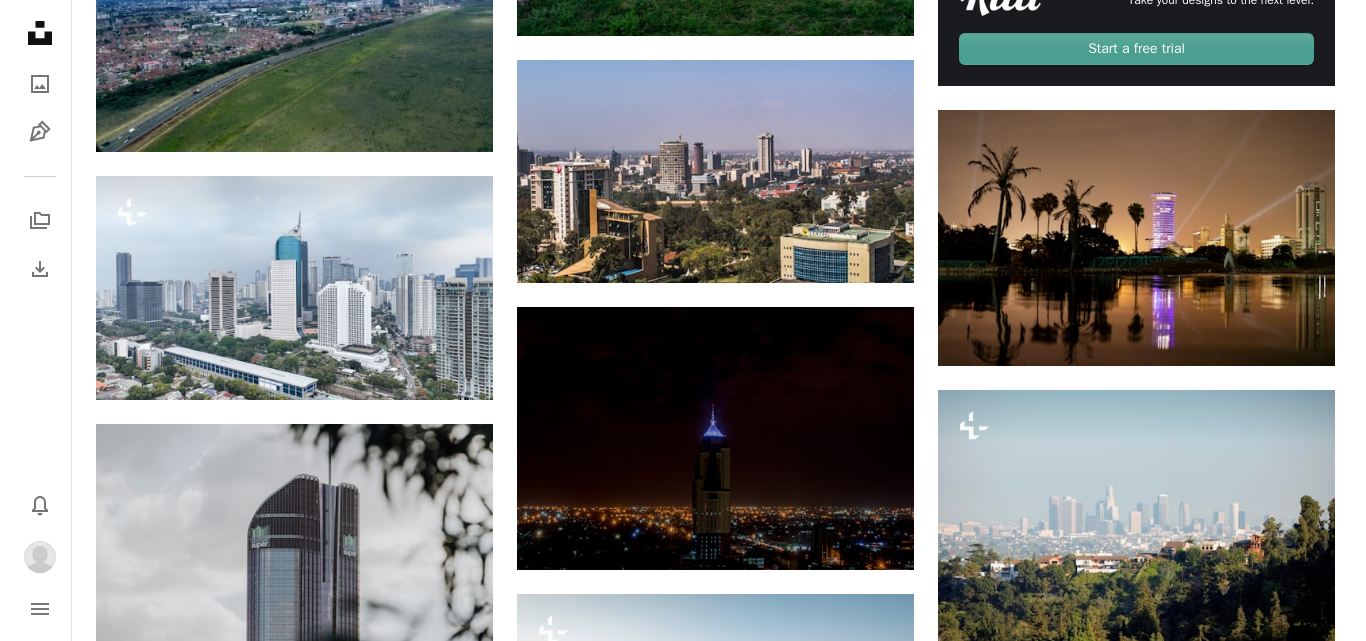 scroll, scrollTop: 978, scrollLeft: 0, axis: vertical 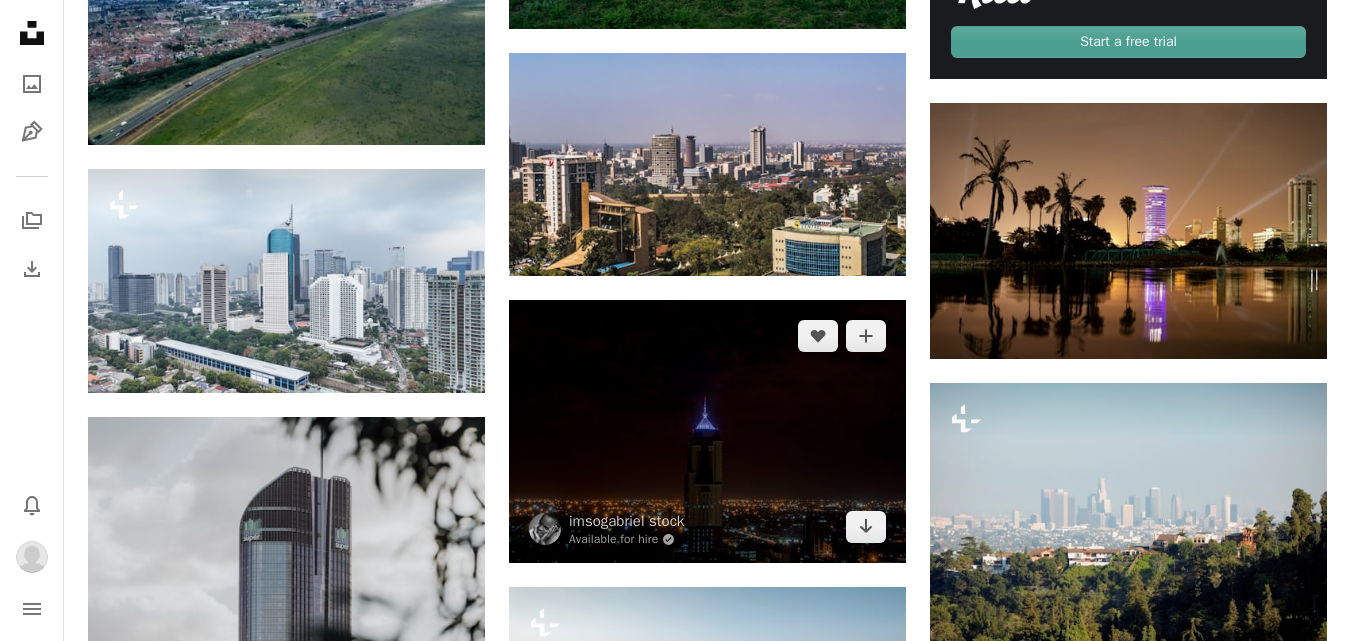 click at bounding box center [707, 432] 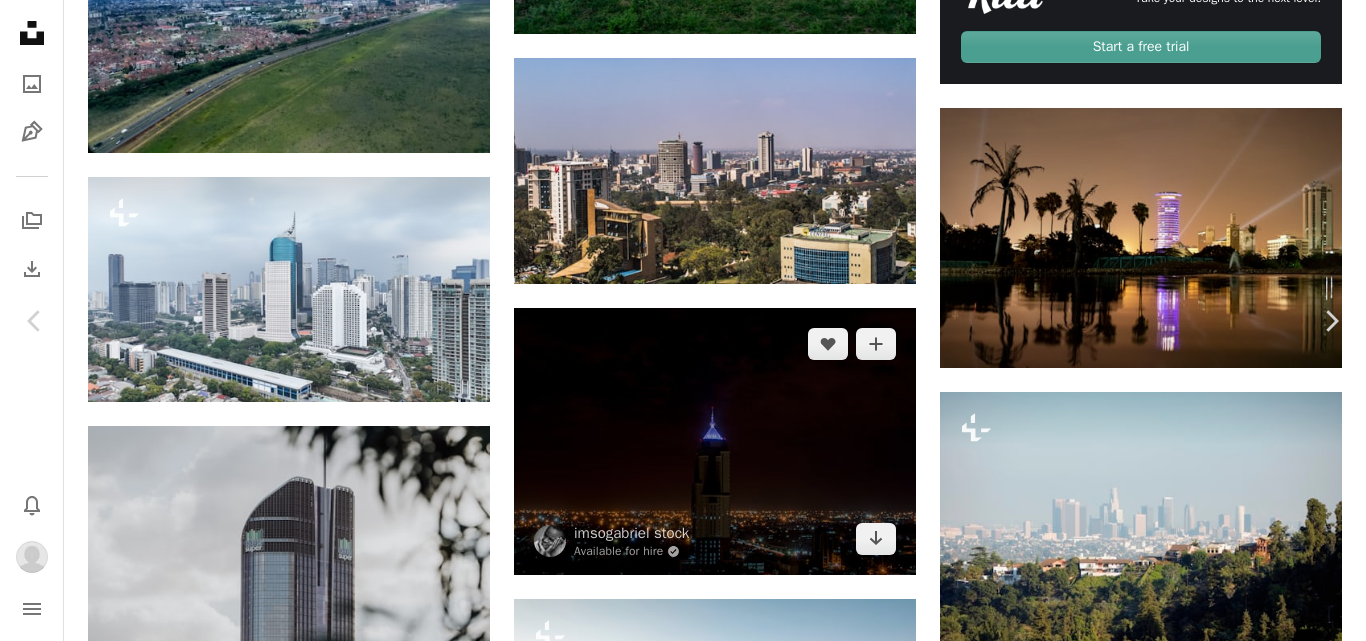 scroll, scrollTop: 565, scrollLeft: 0, axis: vertical 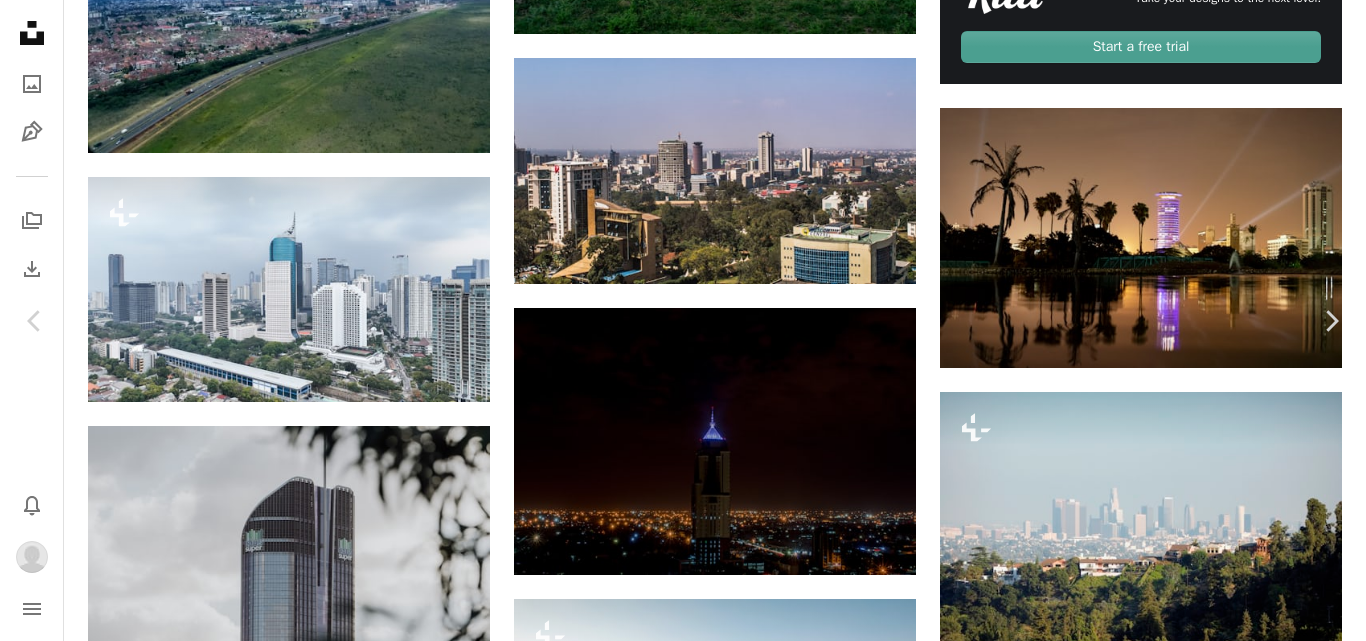 click on "[CITY]" at bounding box center [1184, 3694] 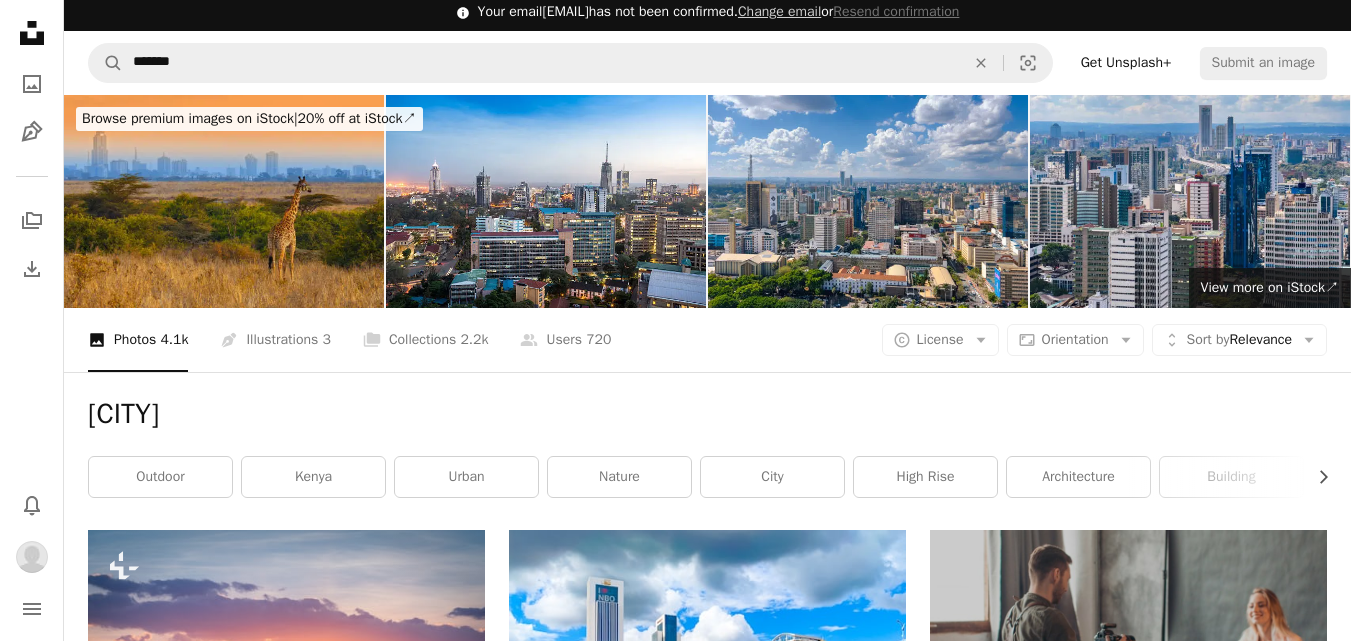 scroll, scrollTop: 0, scrollLeft: 0, axis: both 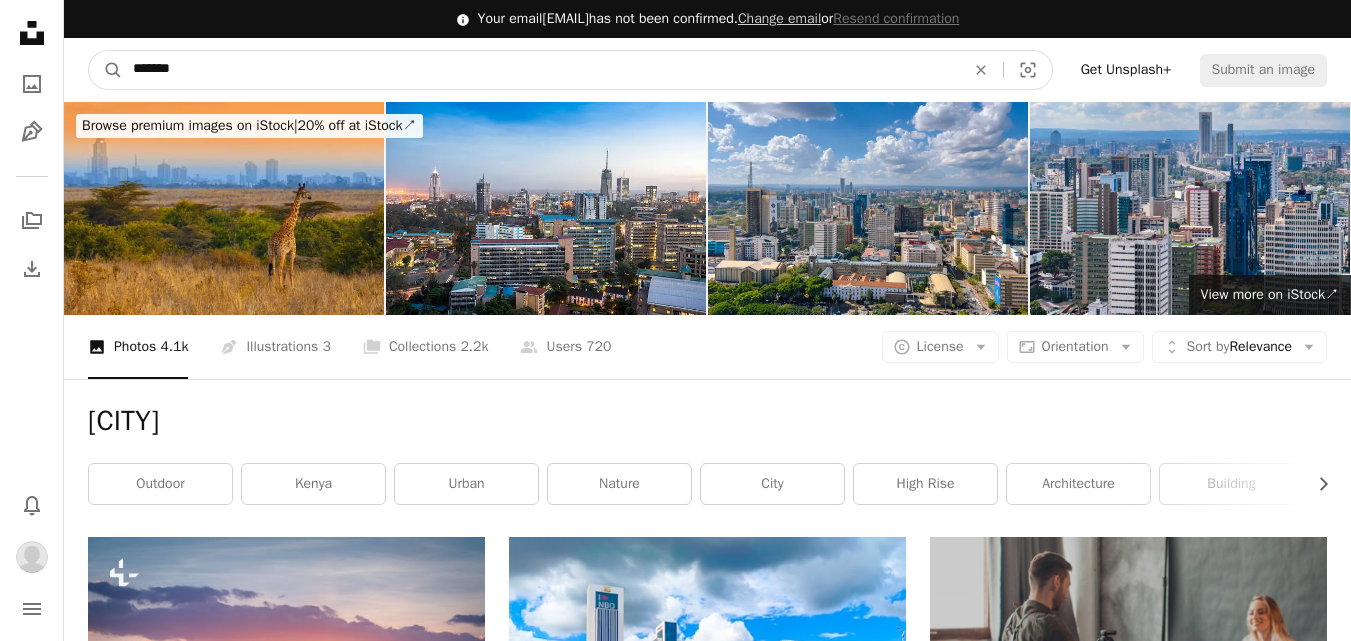 click on "*******" at bounding box center [541, 70] 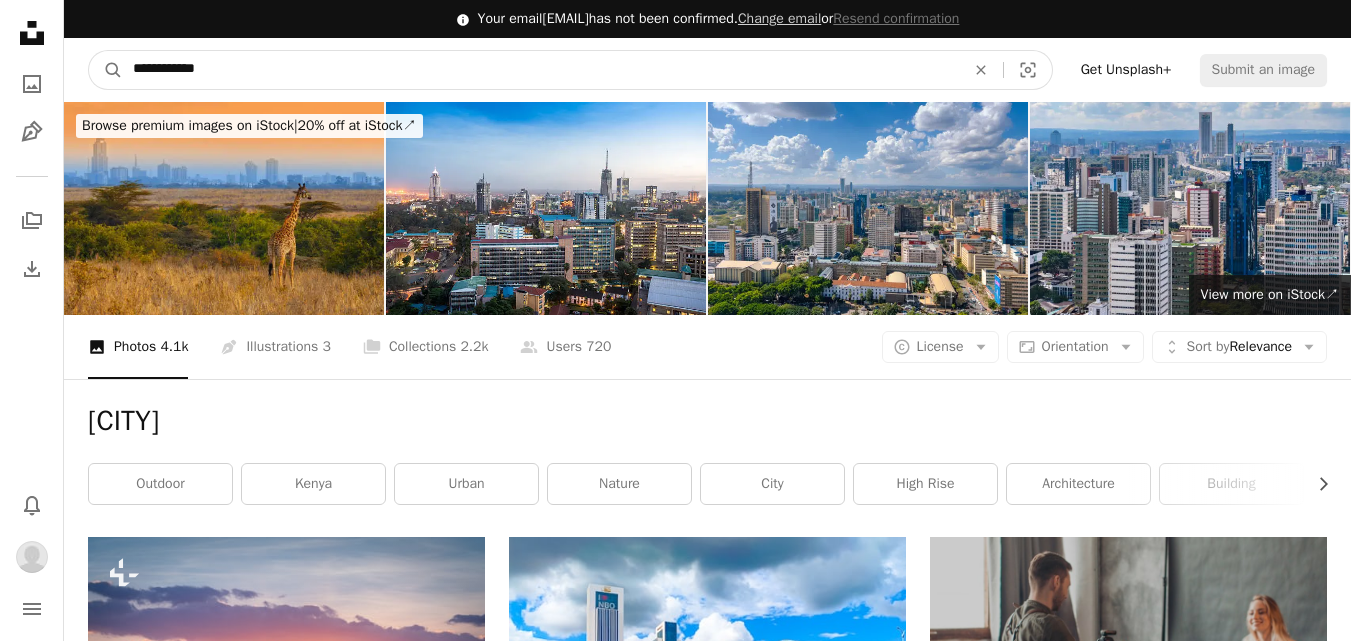 type on "**********" 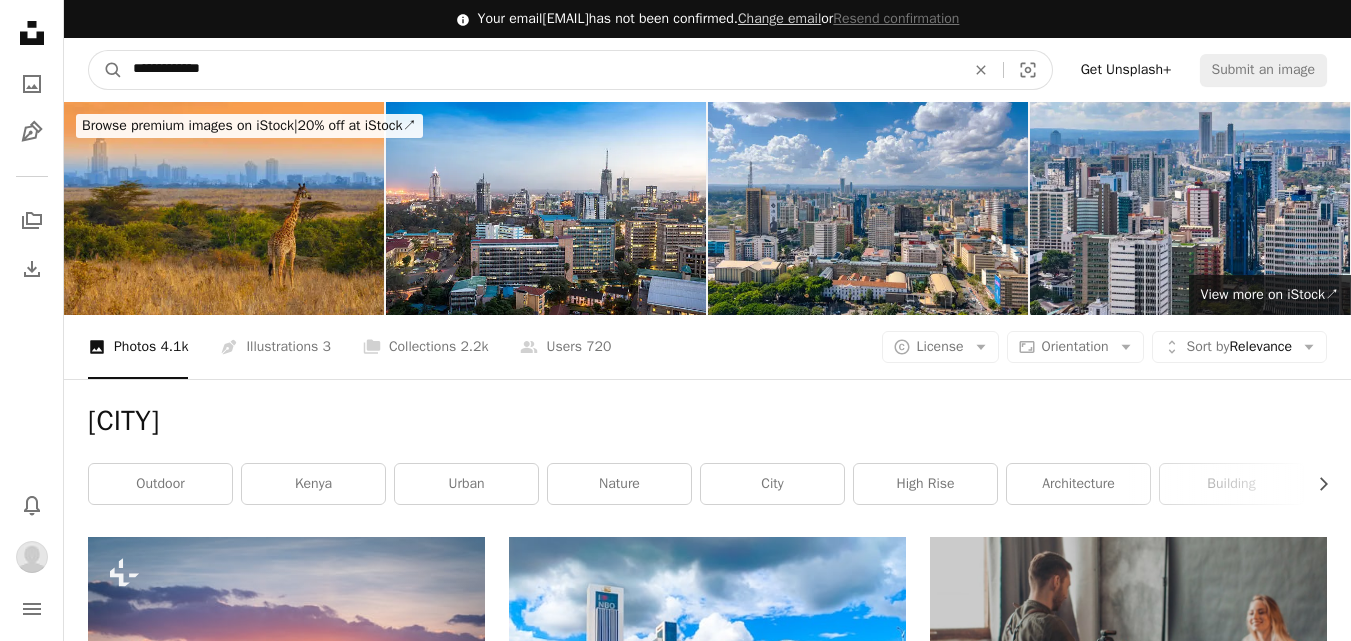 click on "A magnifying glass" at bounding box center (106, 70) 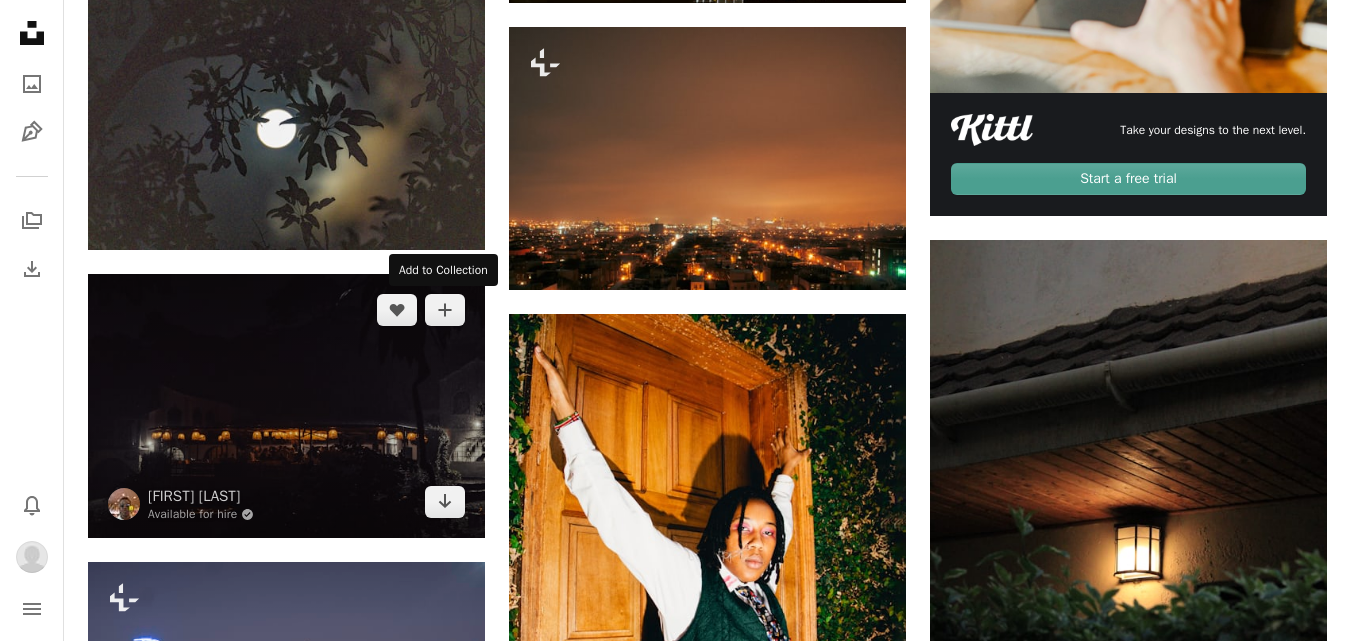scroll, scrollTop: 0, scrollLeft: 0, axis: both 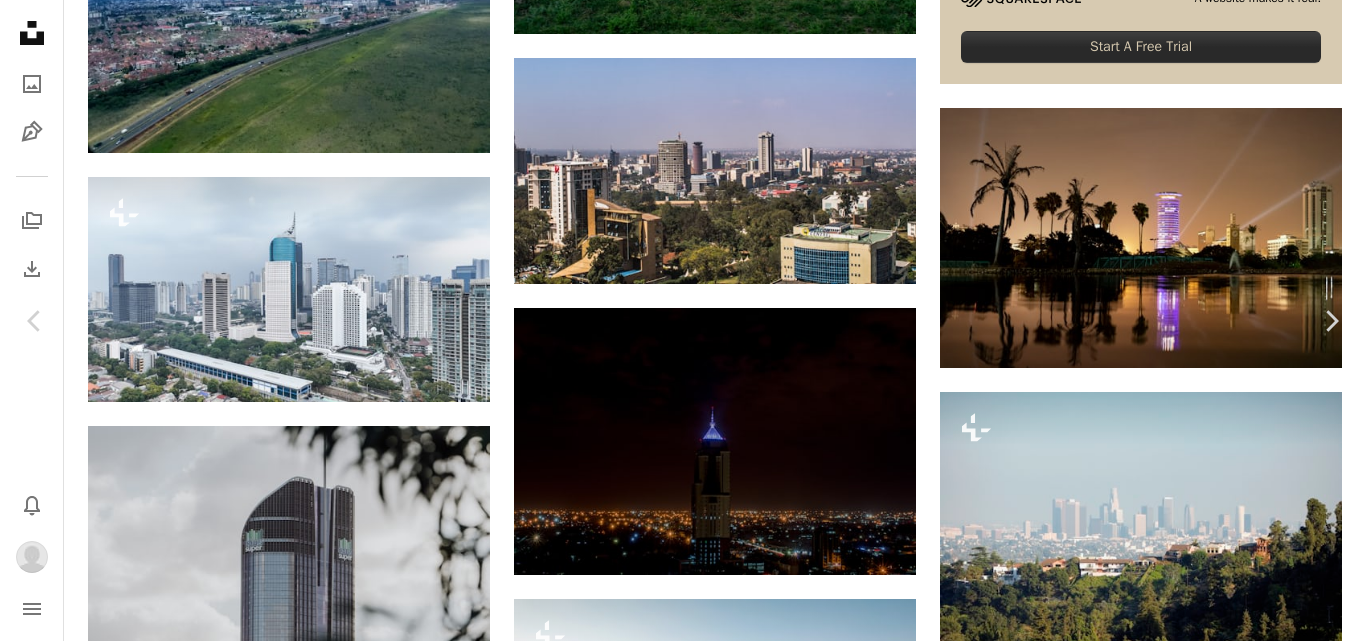 click on "An X shape" at bounding box center [20, 20] 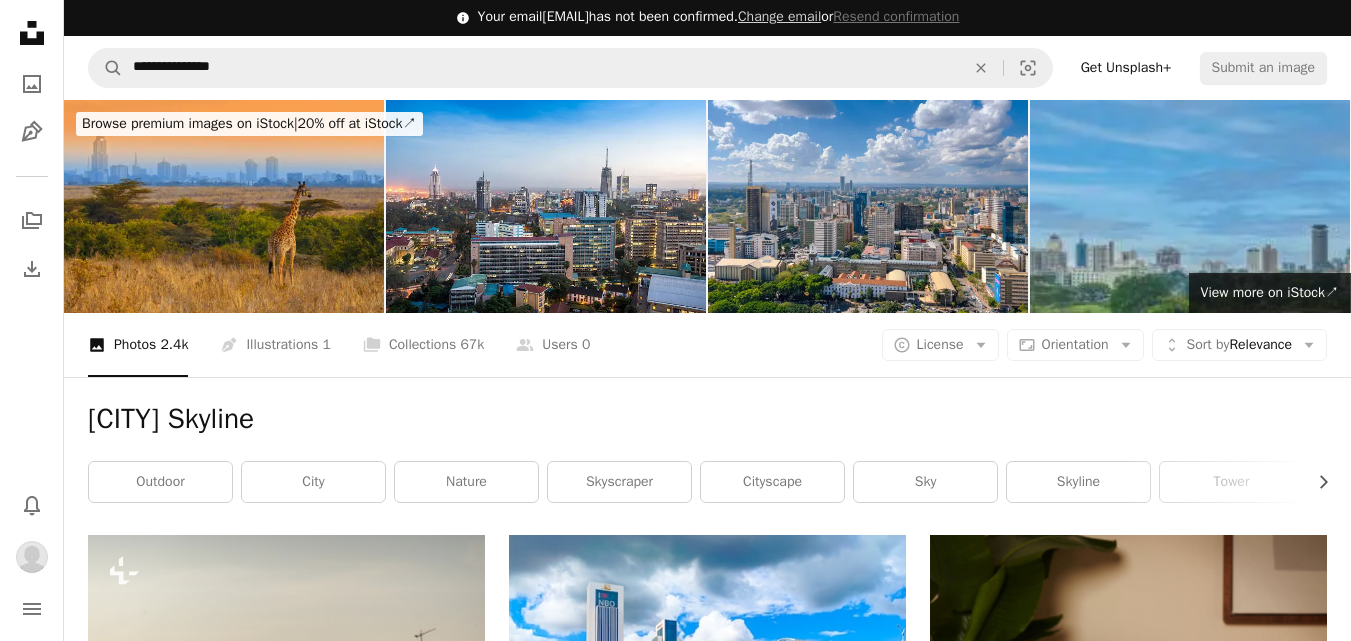 scroll, scrollTop: 0, scrollLeft: 0, axis: both 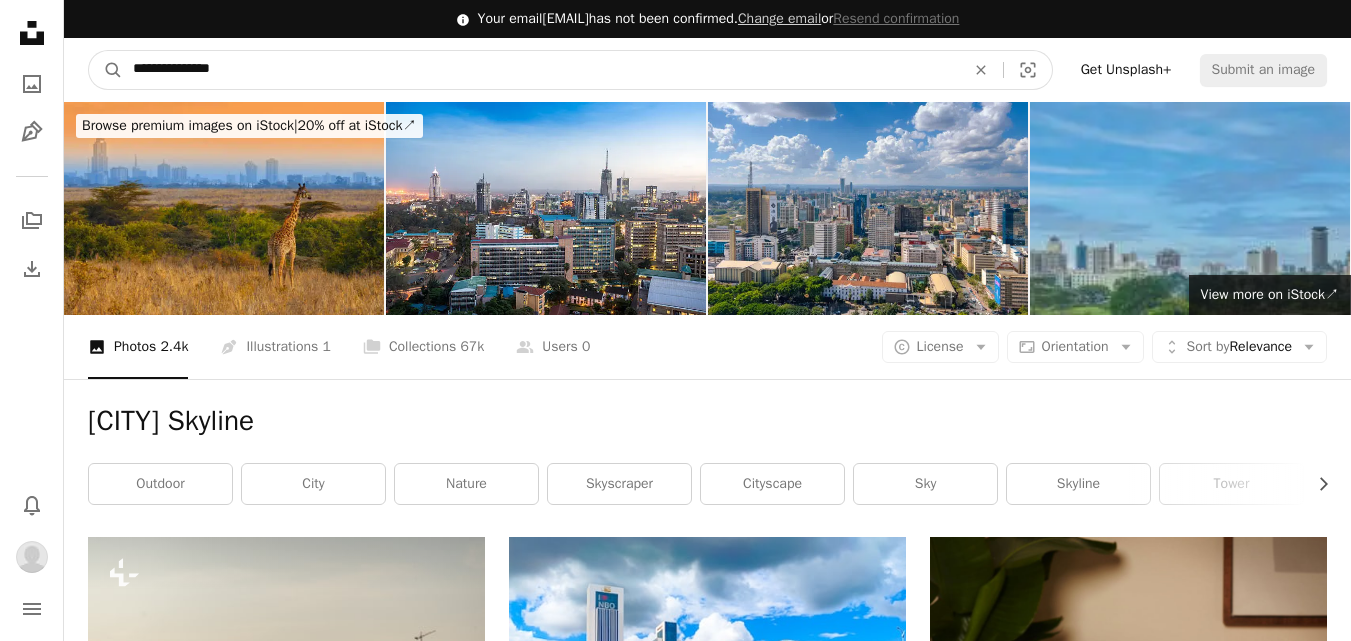 click on "**********" at bounding box center (541, 70) 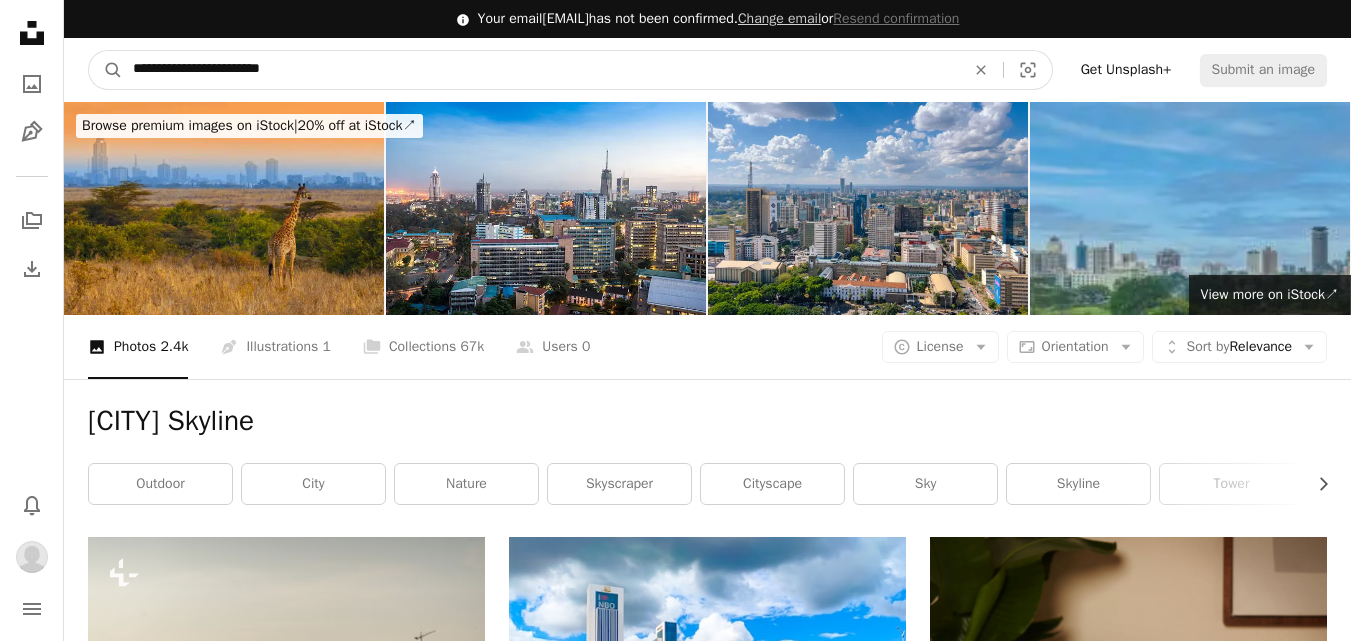 type on "**********" 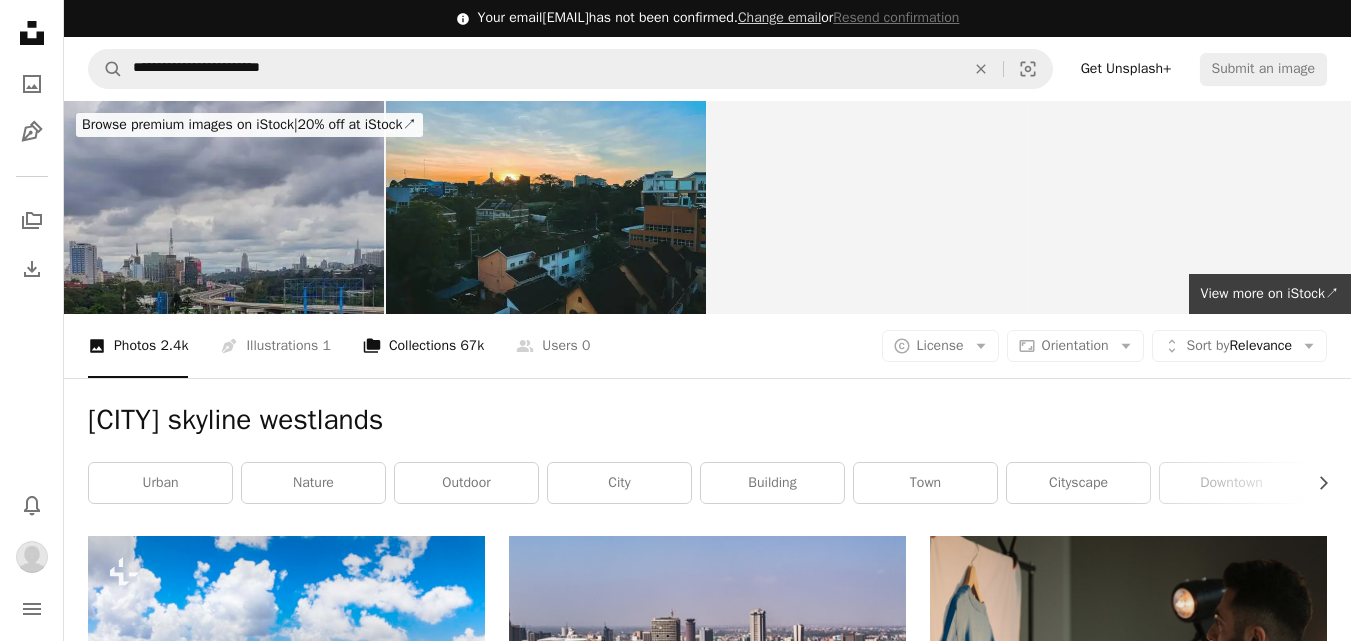 scroll, scrollTop: 0, scrollLeft: 0, axis: both 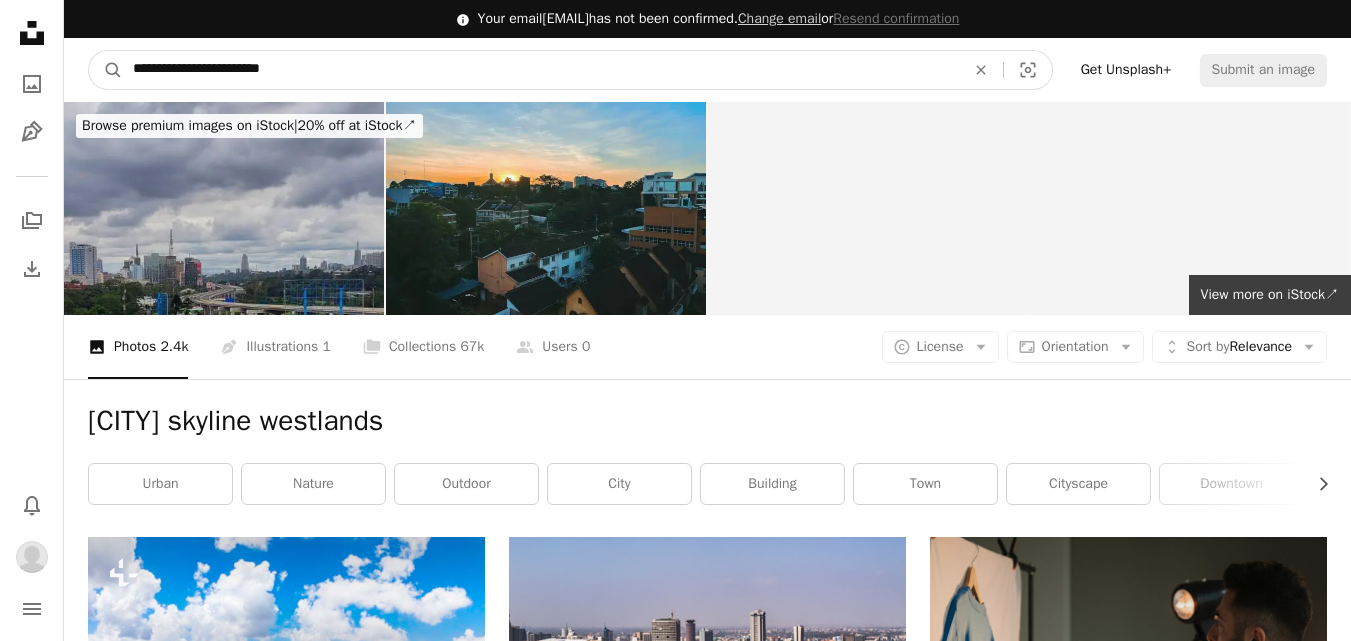 drag, startPoint x: 305, startPoint y: 62, endPoint x: 230, endPoint y: 76, distance: 76.29548 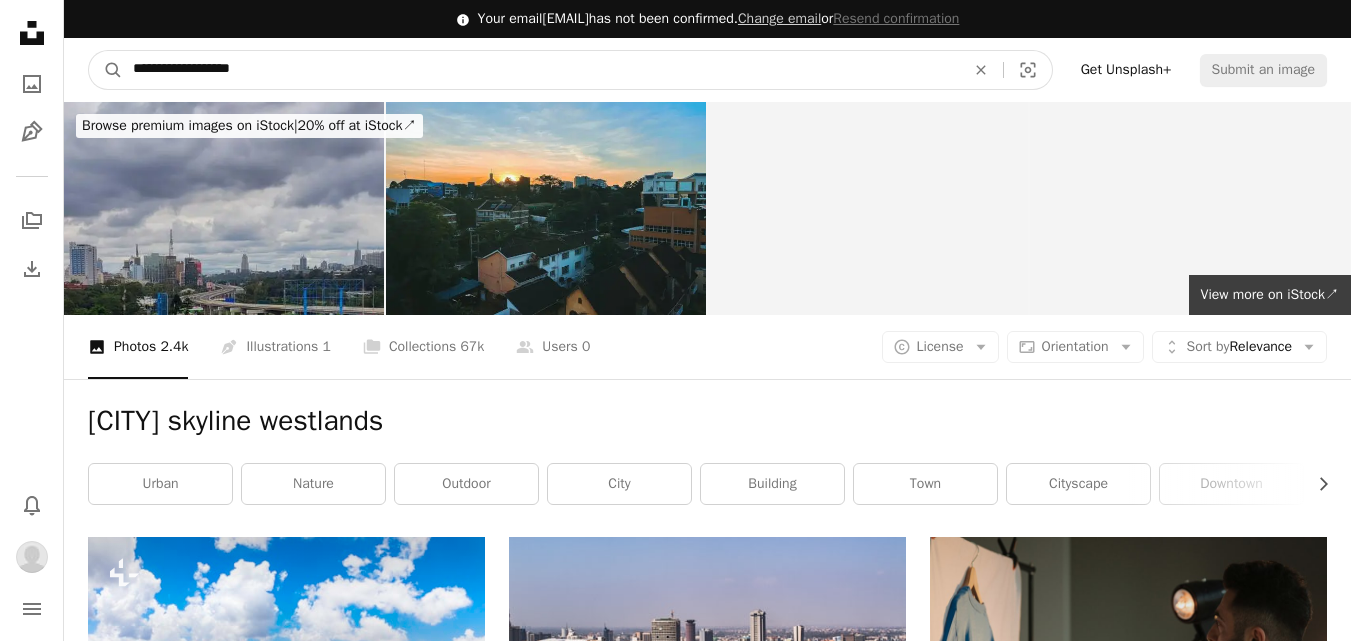 type on "**********" 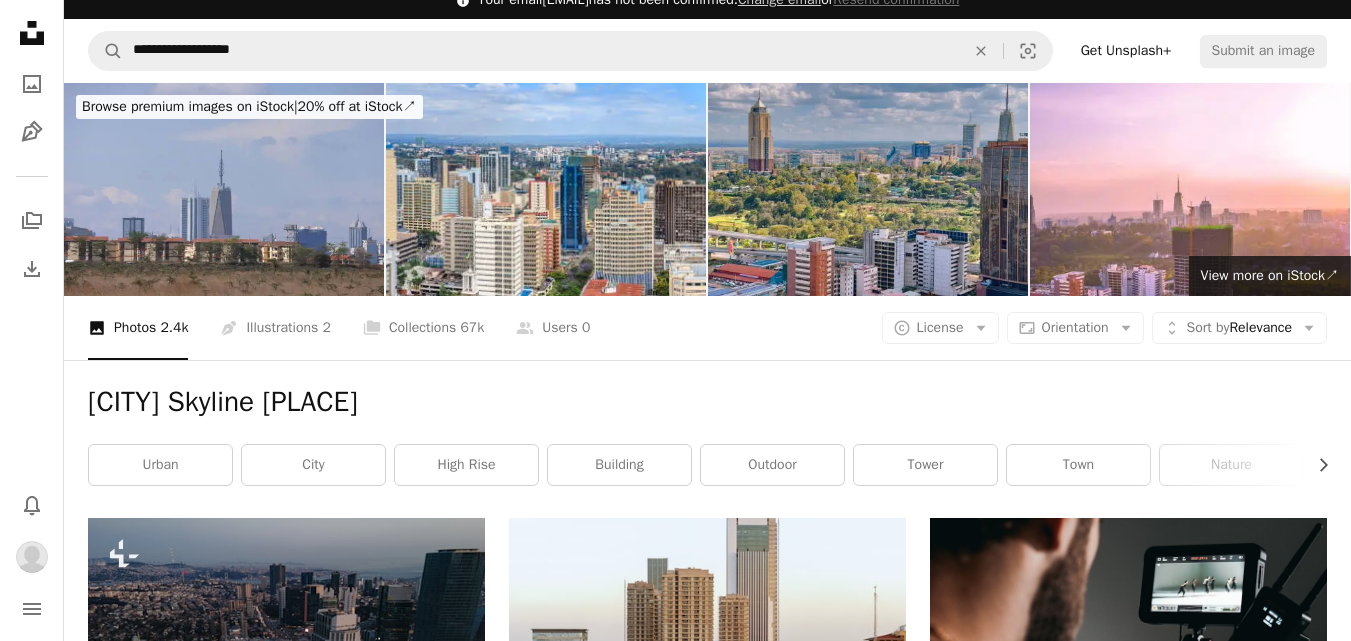 scroll, scrollTop: 0, scrollLeft: 0, axis: both 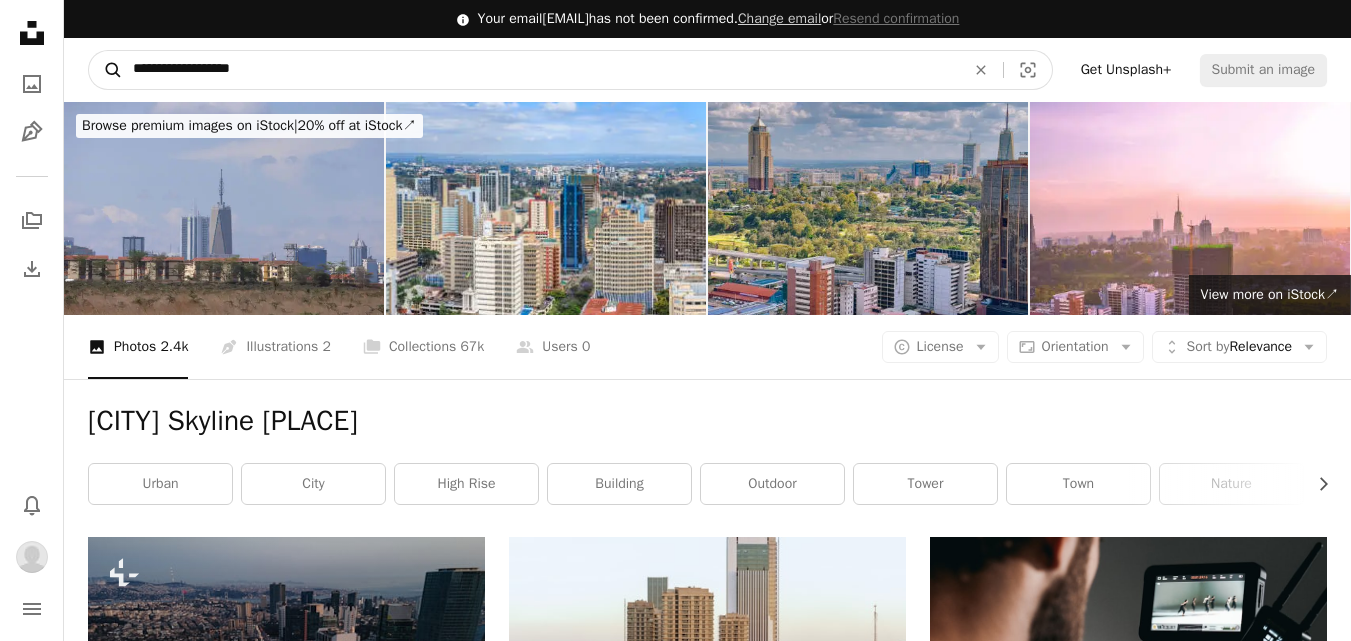drag, startPoint x: 279, startPoint y: 60, endPoint x: 97, endPoint y: 73, distance: 182.4637 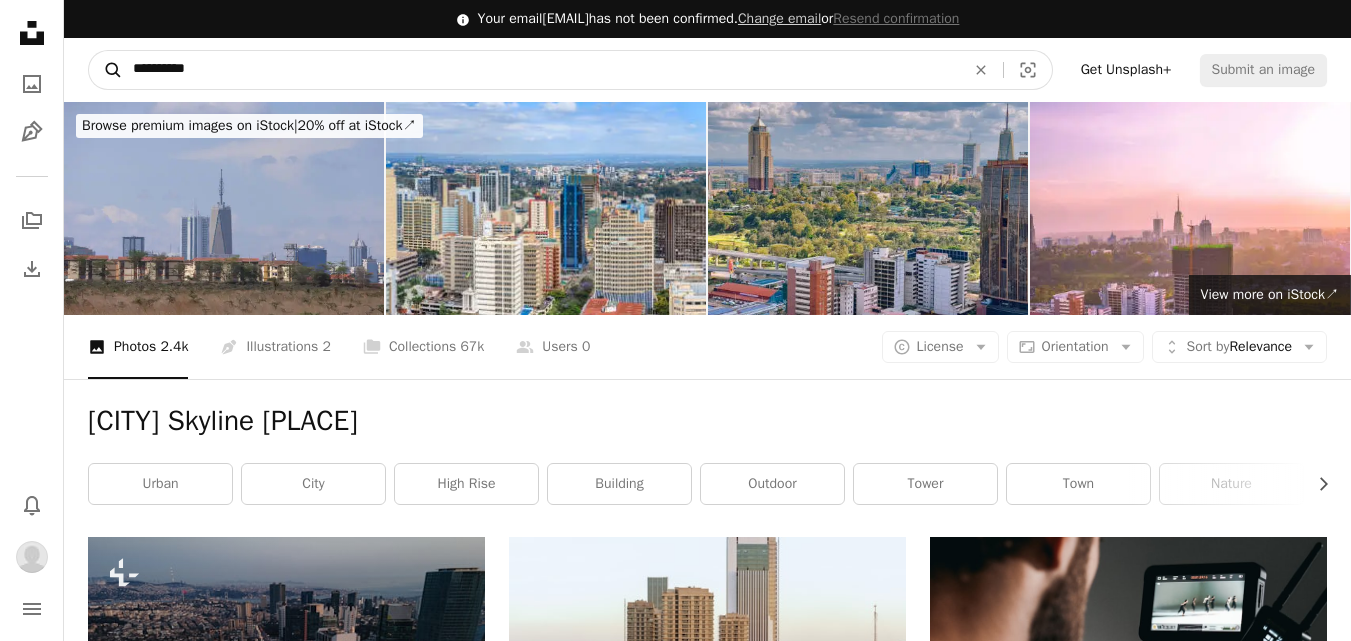 type on "**********" 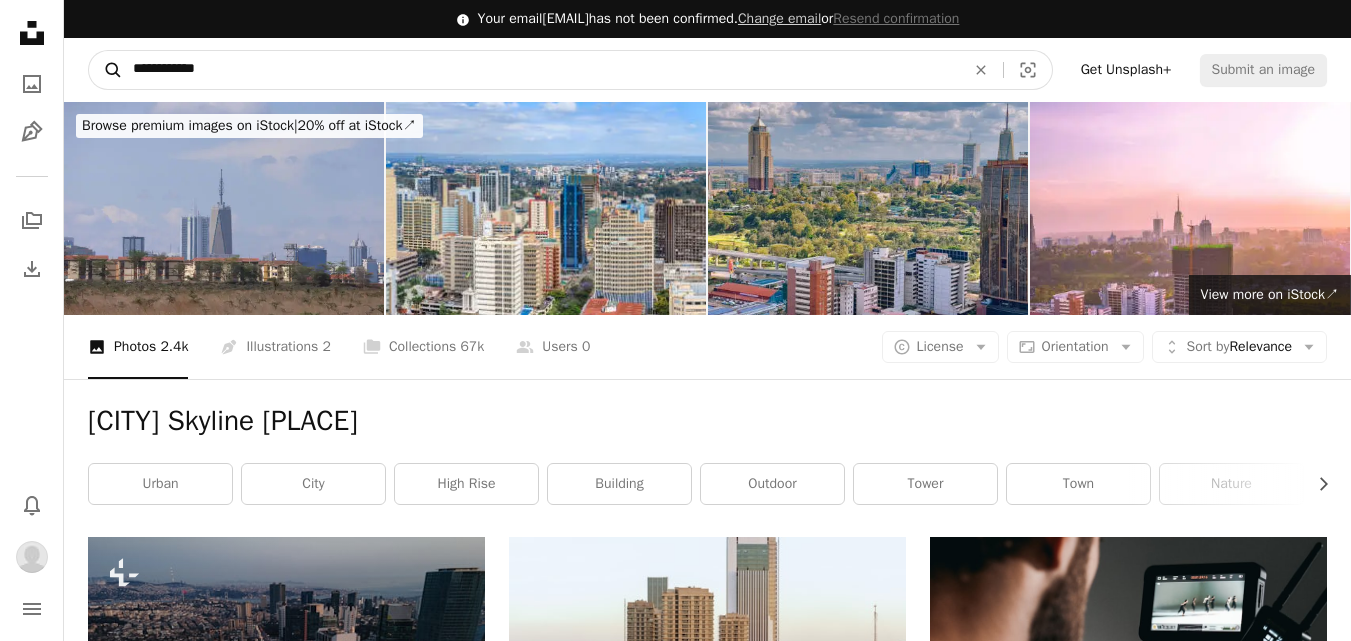 click on "A magnifying glass" at bounding box center [106, 70] 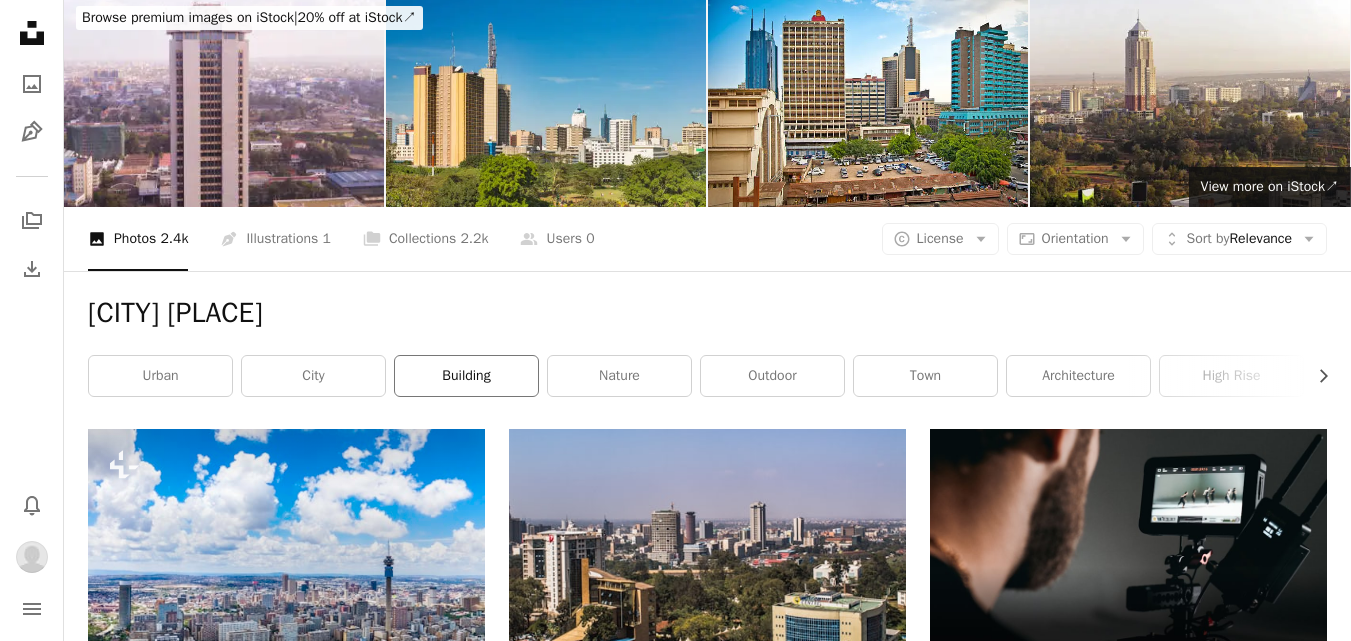 scroll, scrollTop: 0, scrollLeft: 0, axis: both 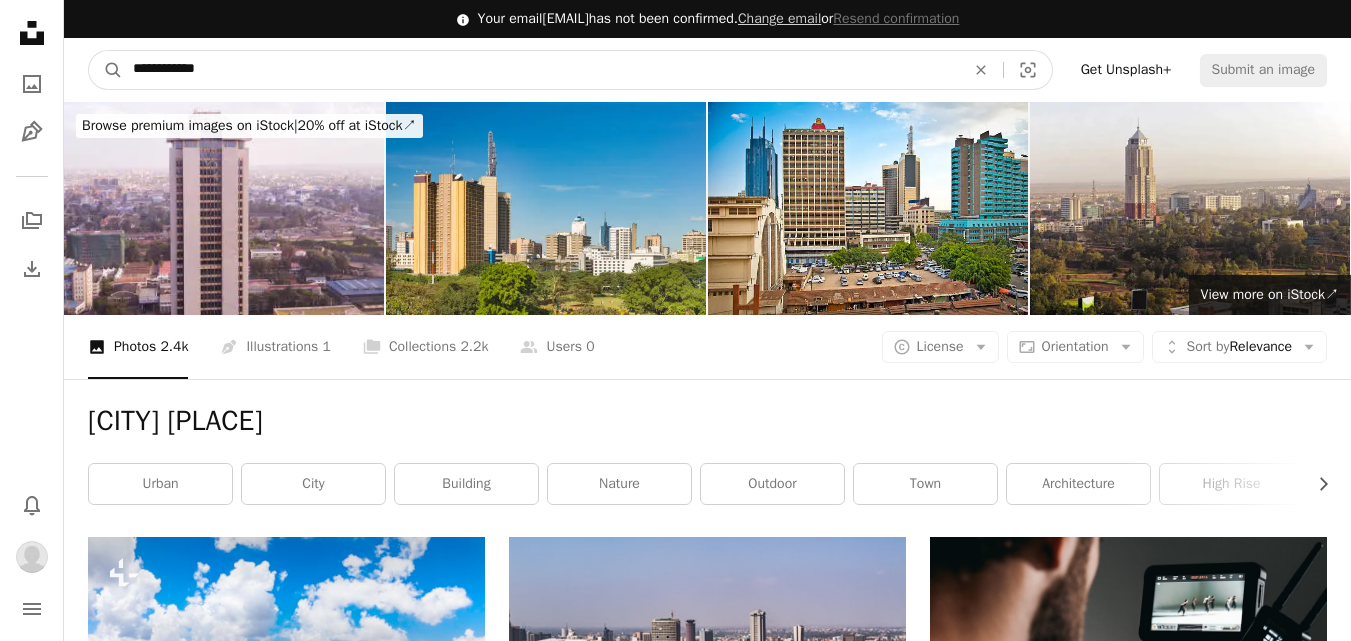 drag, startPoint x: 237, startPoint y: 72, endPoint x: 93, endPoint y: 90, distance: 145.12064 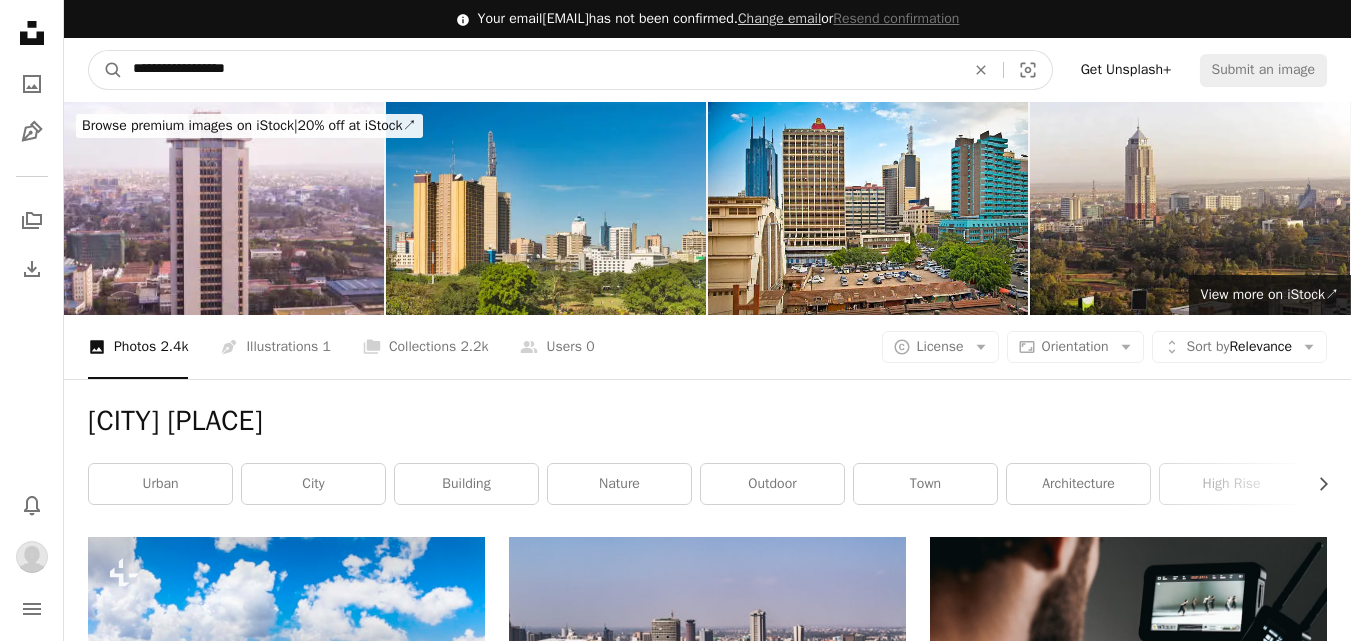 type on "**********" 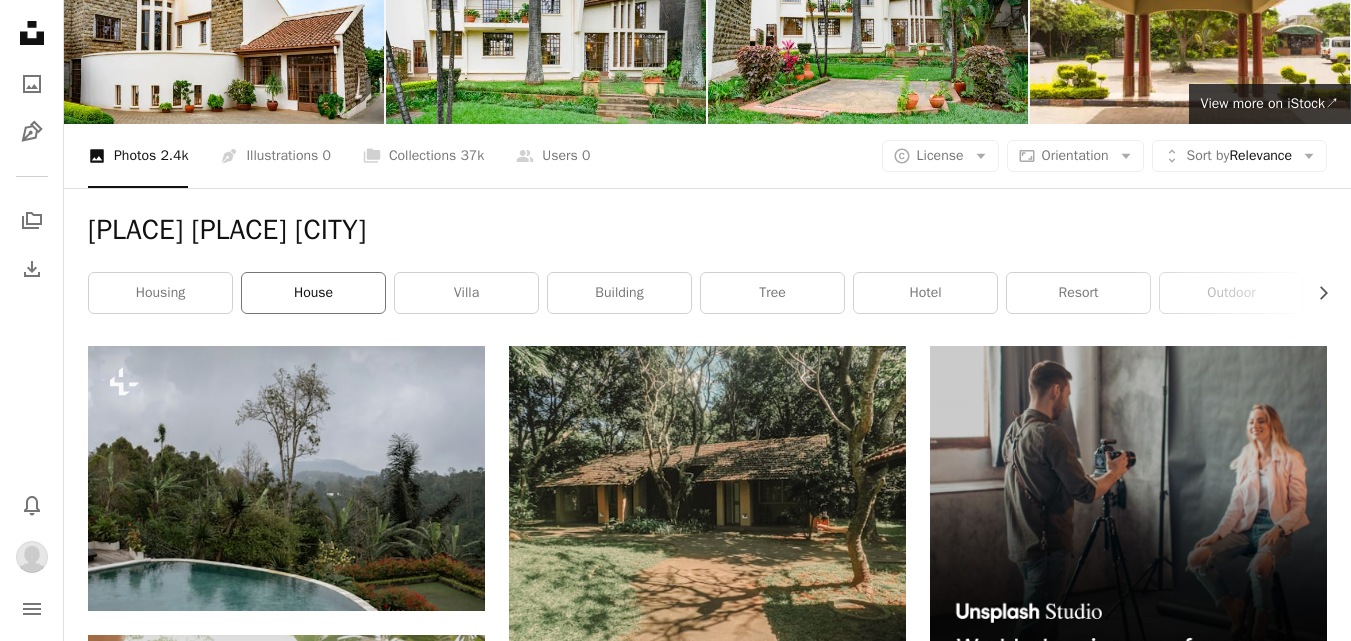 scroll, scrollTop: 0, scrollLeft: 0, axis: both 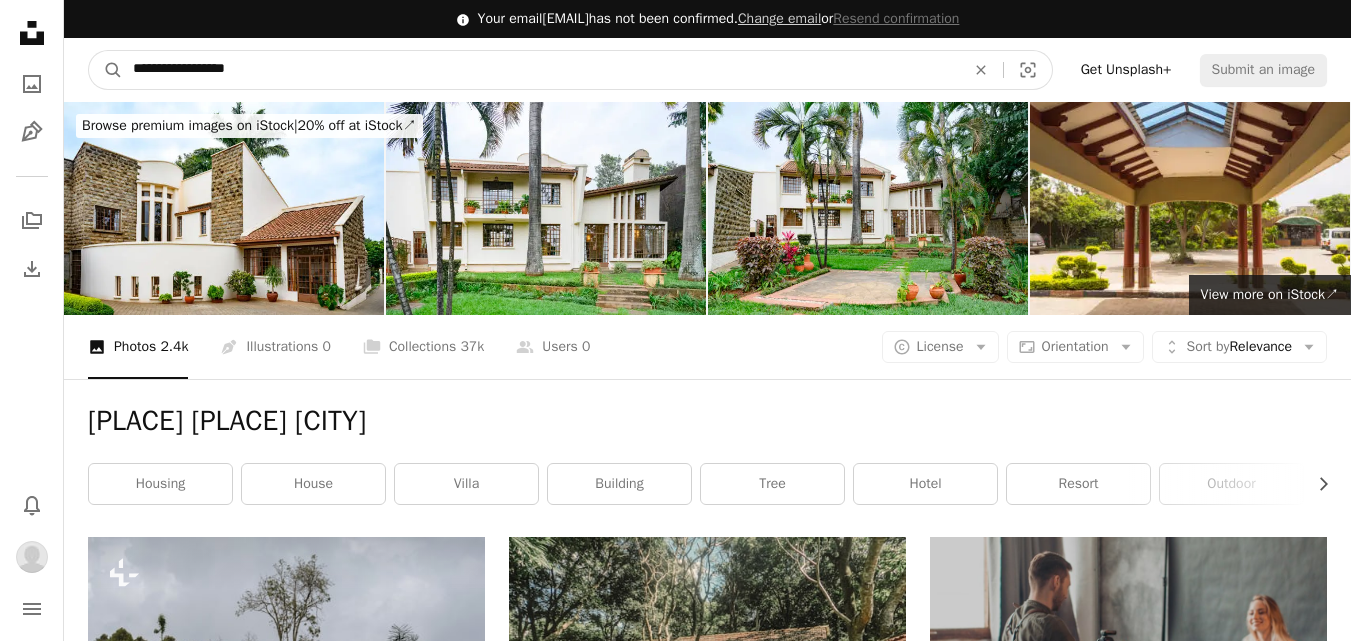 click on "**********" at bounding box center (541, 70) 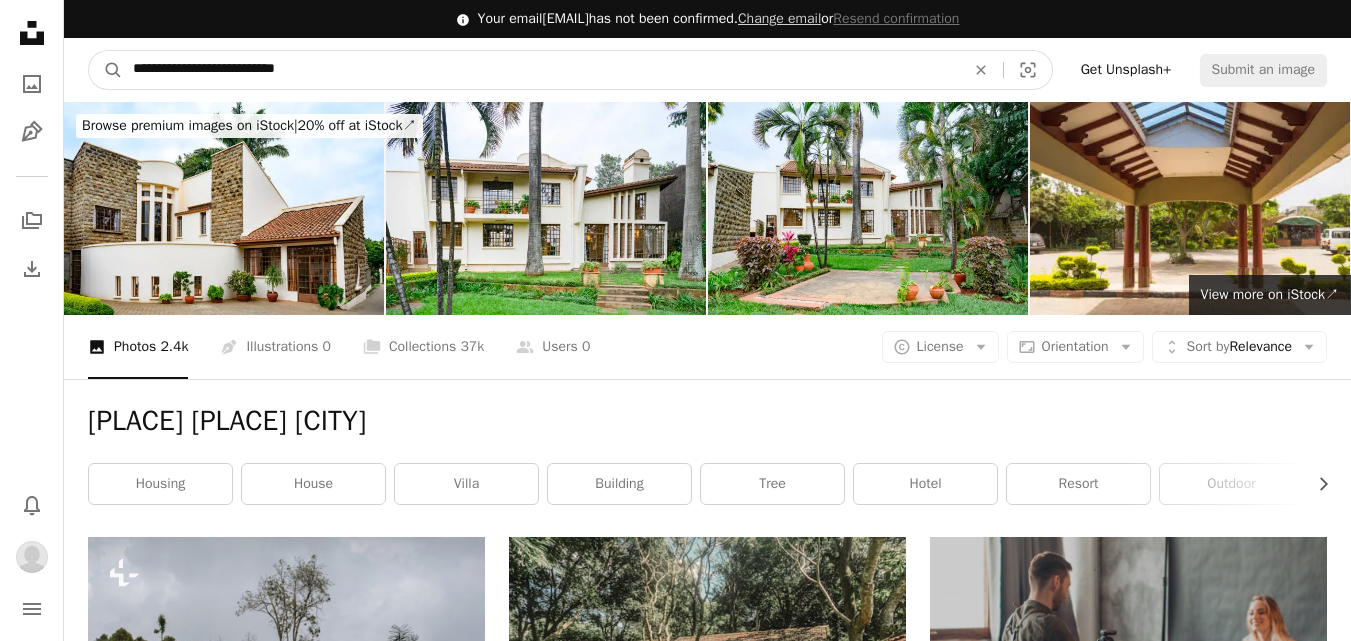 type on "**********" 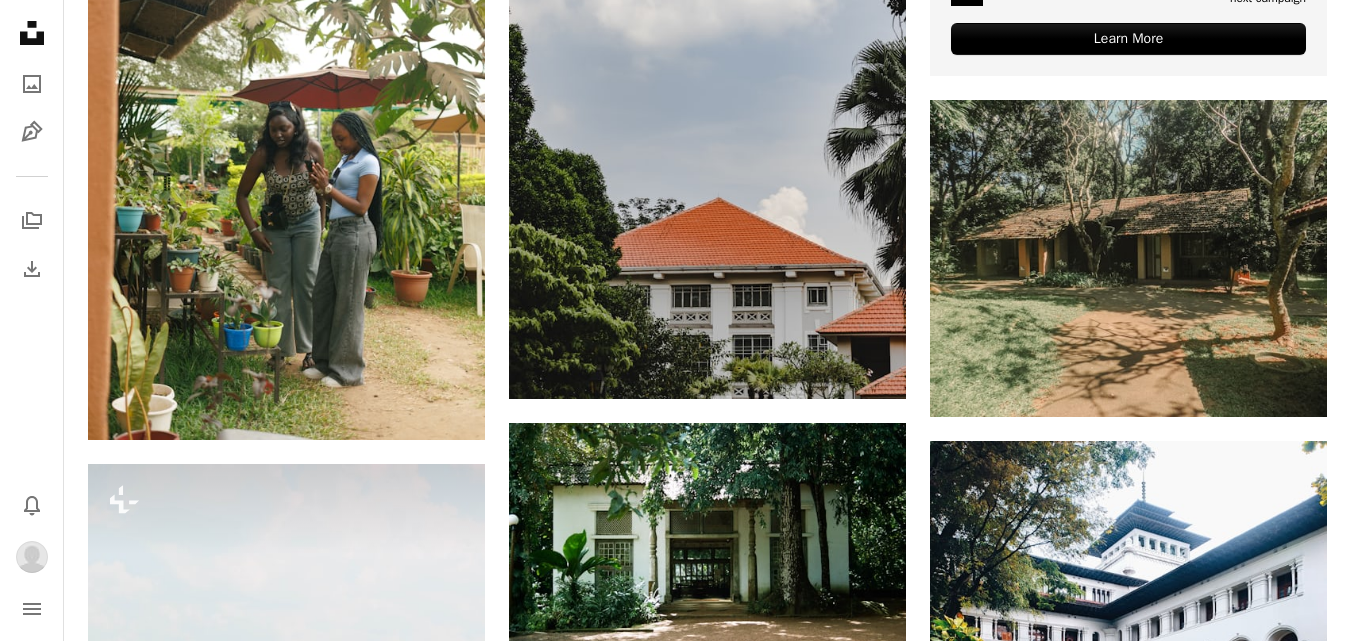 scroll, scrollTop: 0, scrollLeft: 0, axis: both 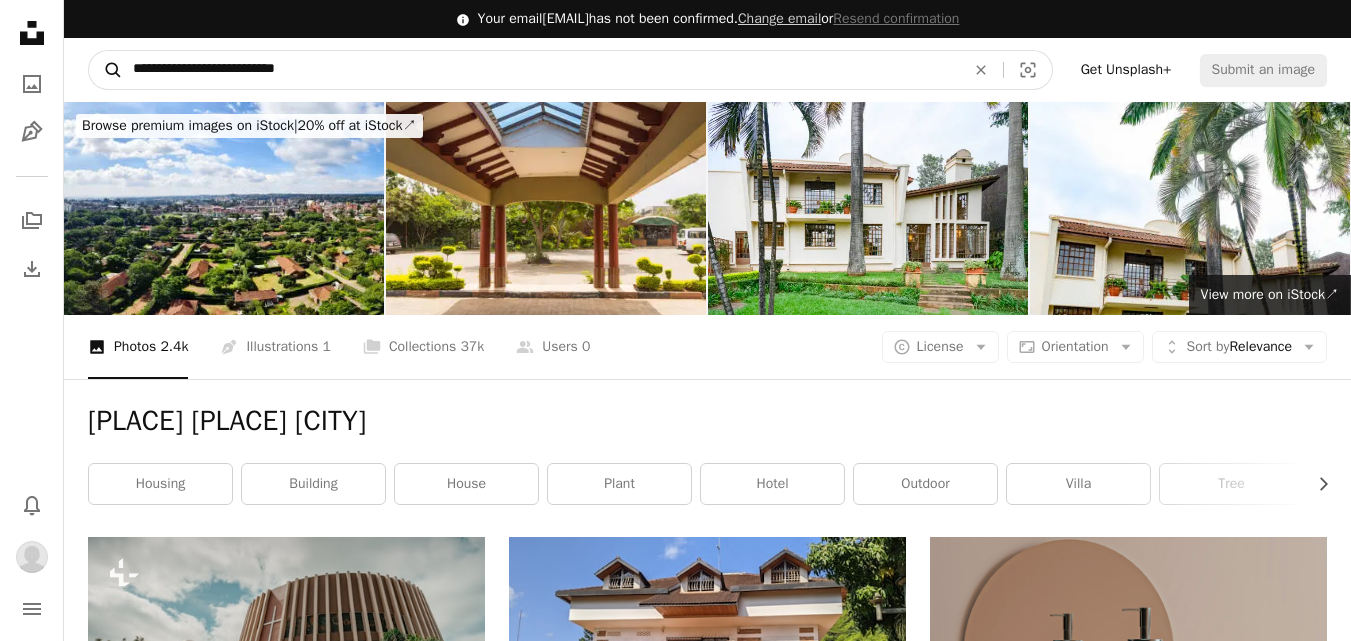 drag, startPoint x: 312, startPoint y: 60, endPoint x: 91, endPoint y: 62, distance: 221.00905 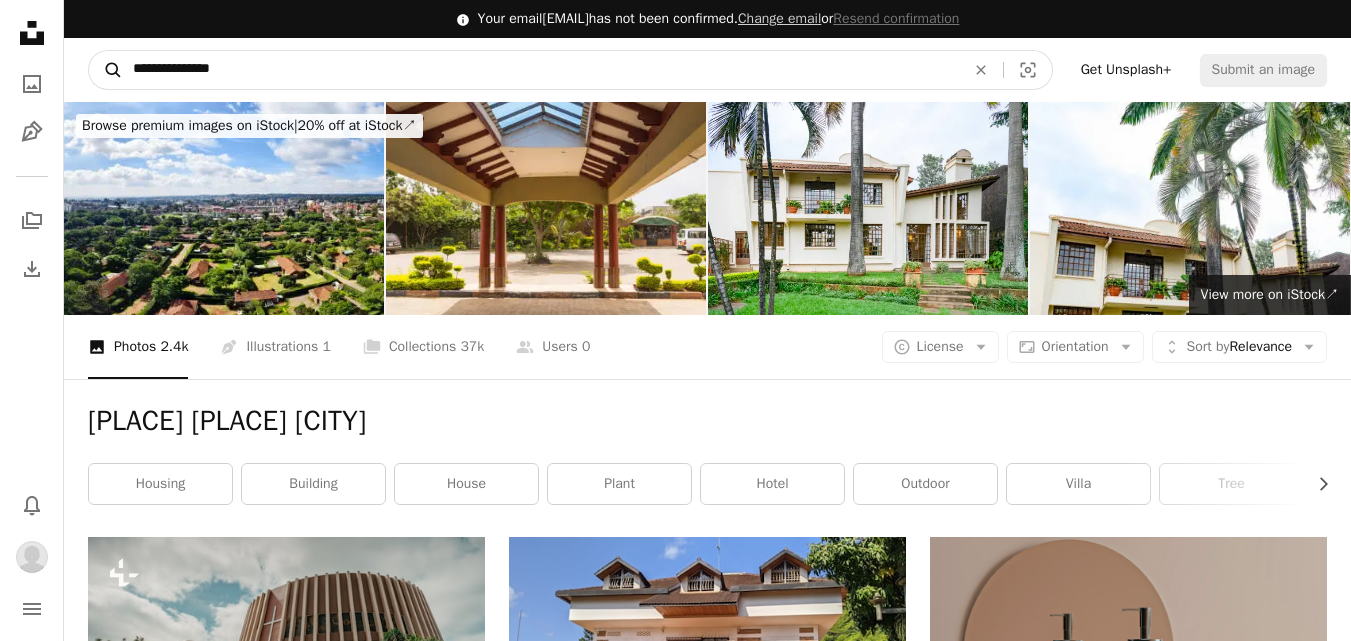 type on "**********" 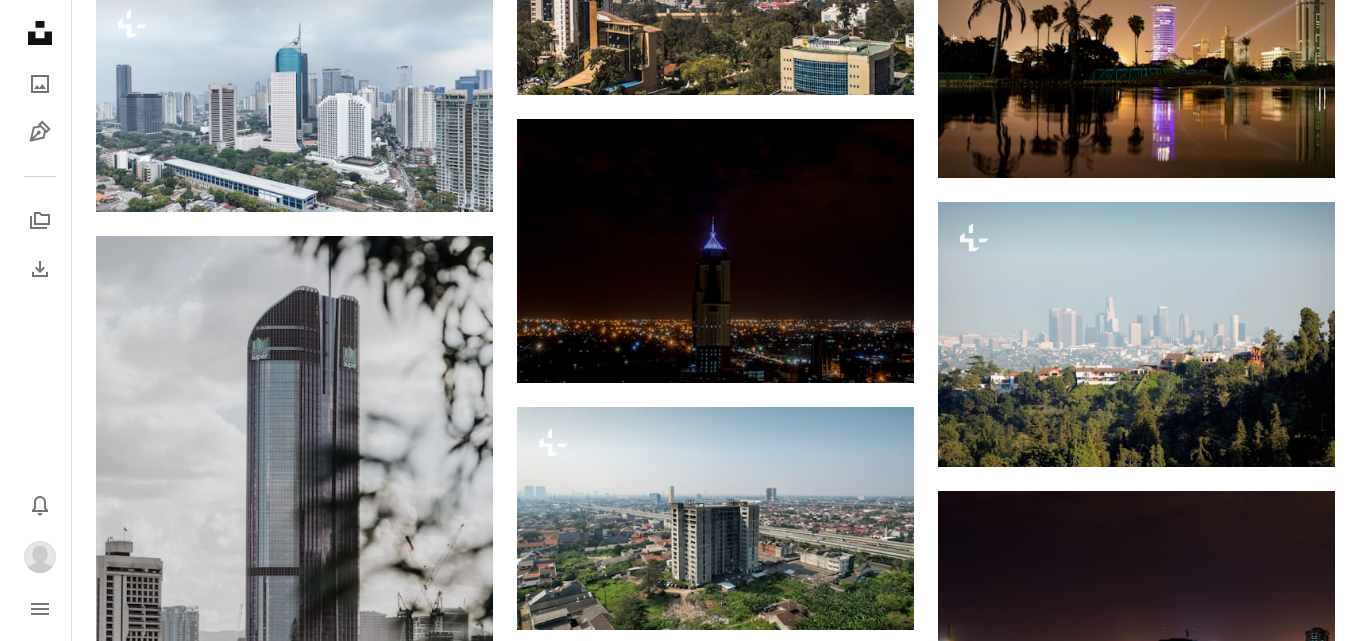 scroll, scrollTop: 1165, scrollLeft: 0, axis: vertical 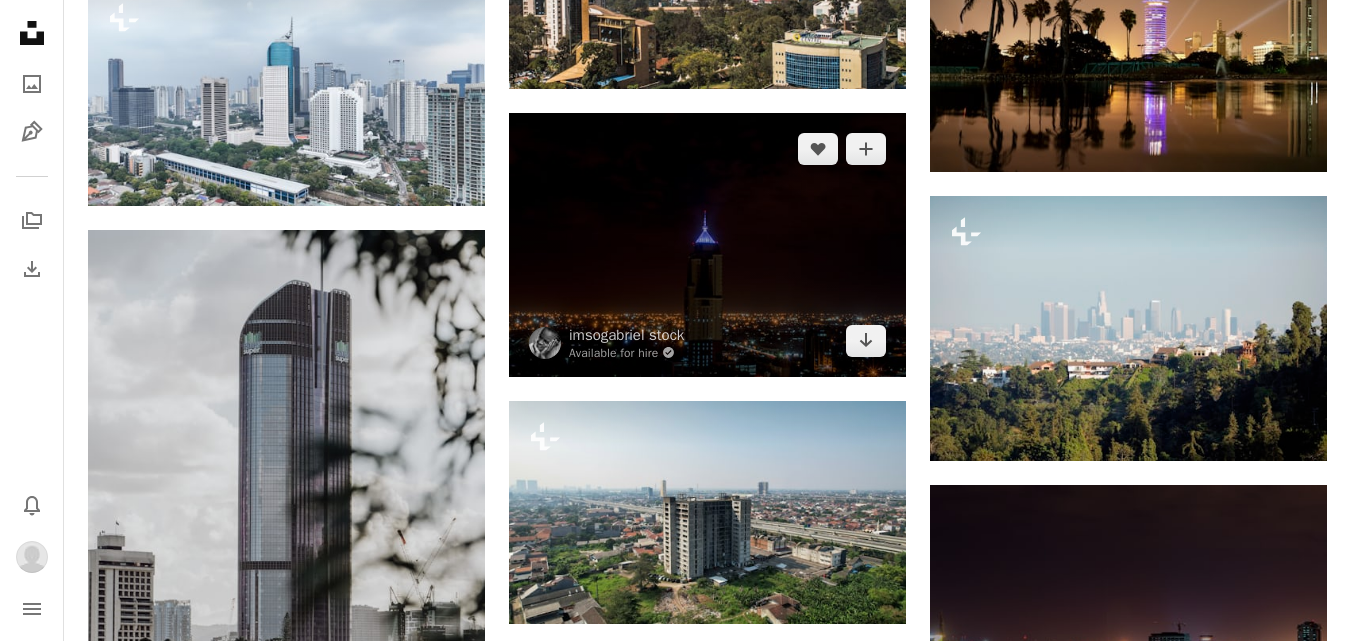 click at bounding box center (707, 245) 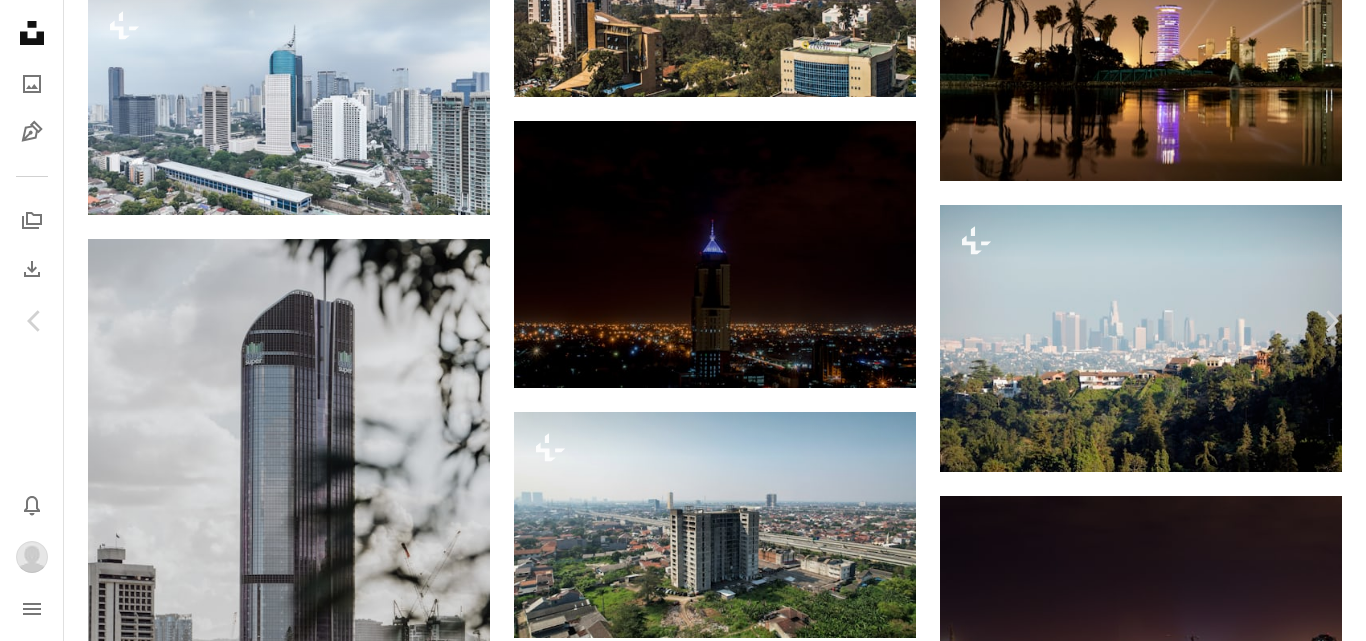scroll, scrollTop: 0, scrollLeft: 0, axis: both 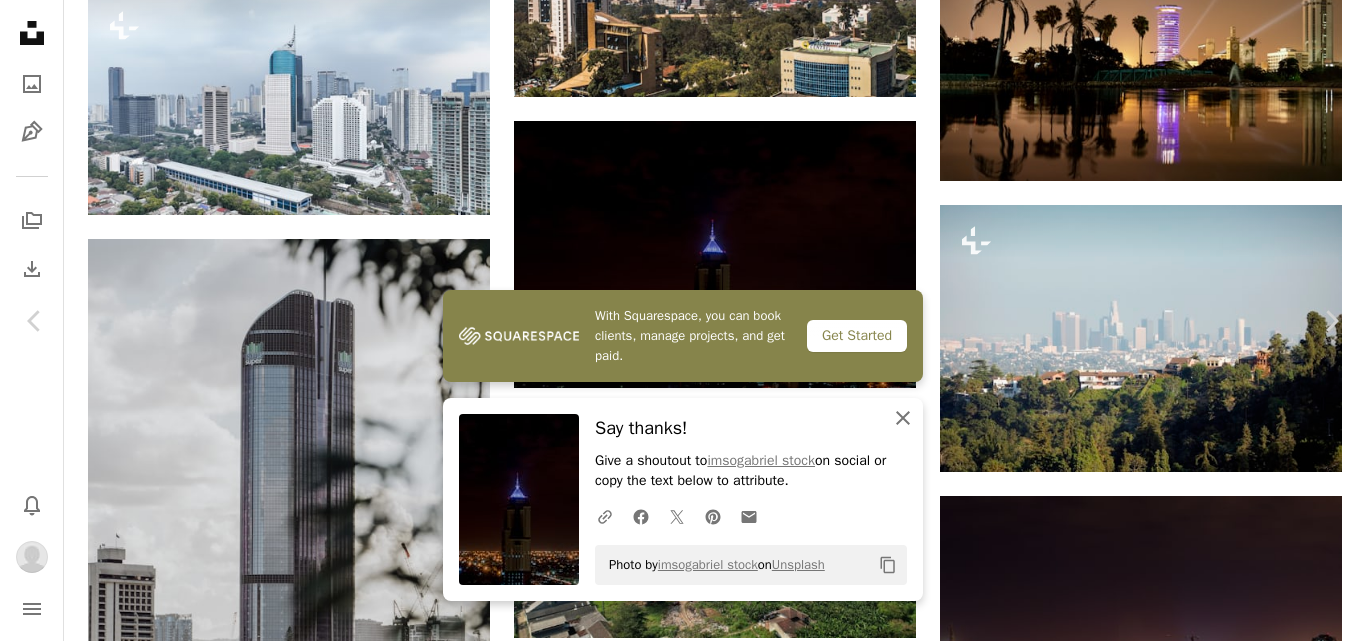 click on "An X shape" 